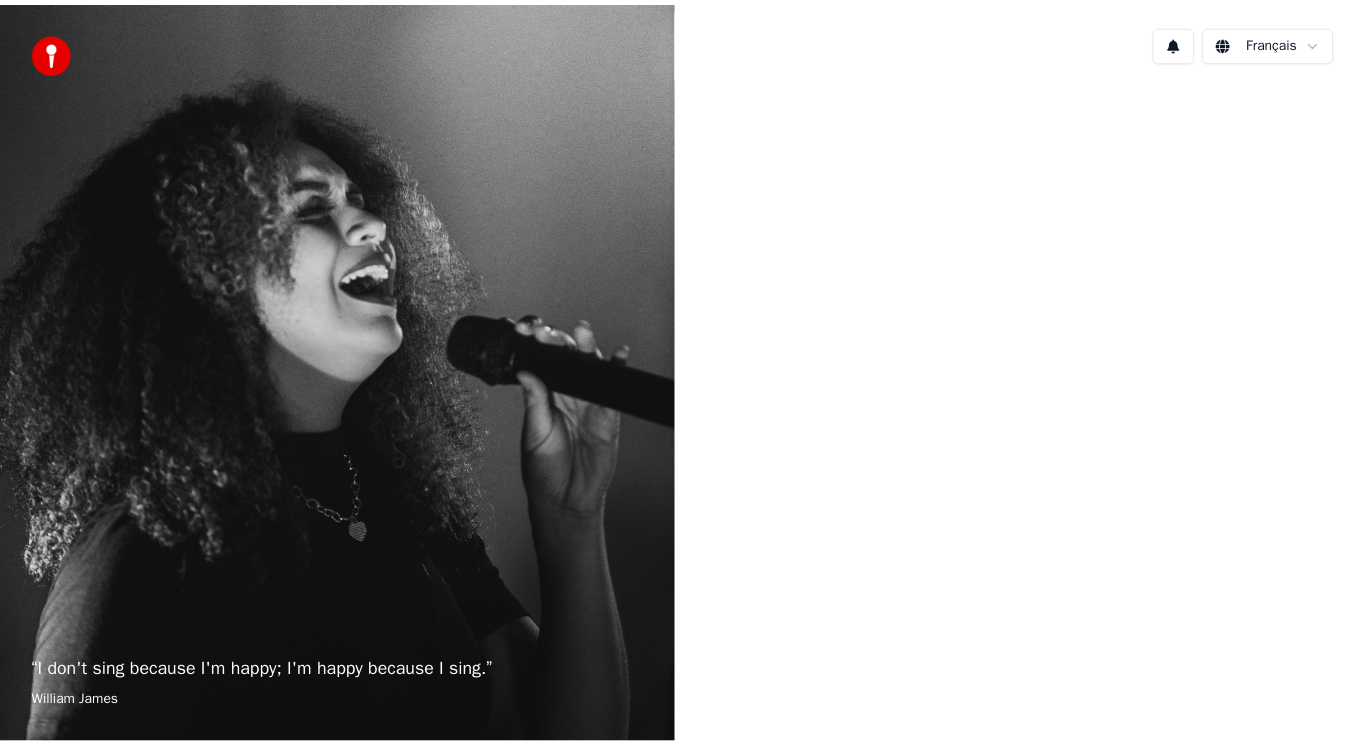 scroll, scrollTop: 0, scrollLeft: 0, axis: both 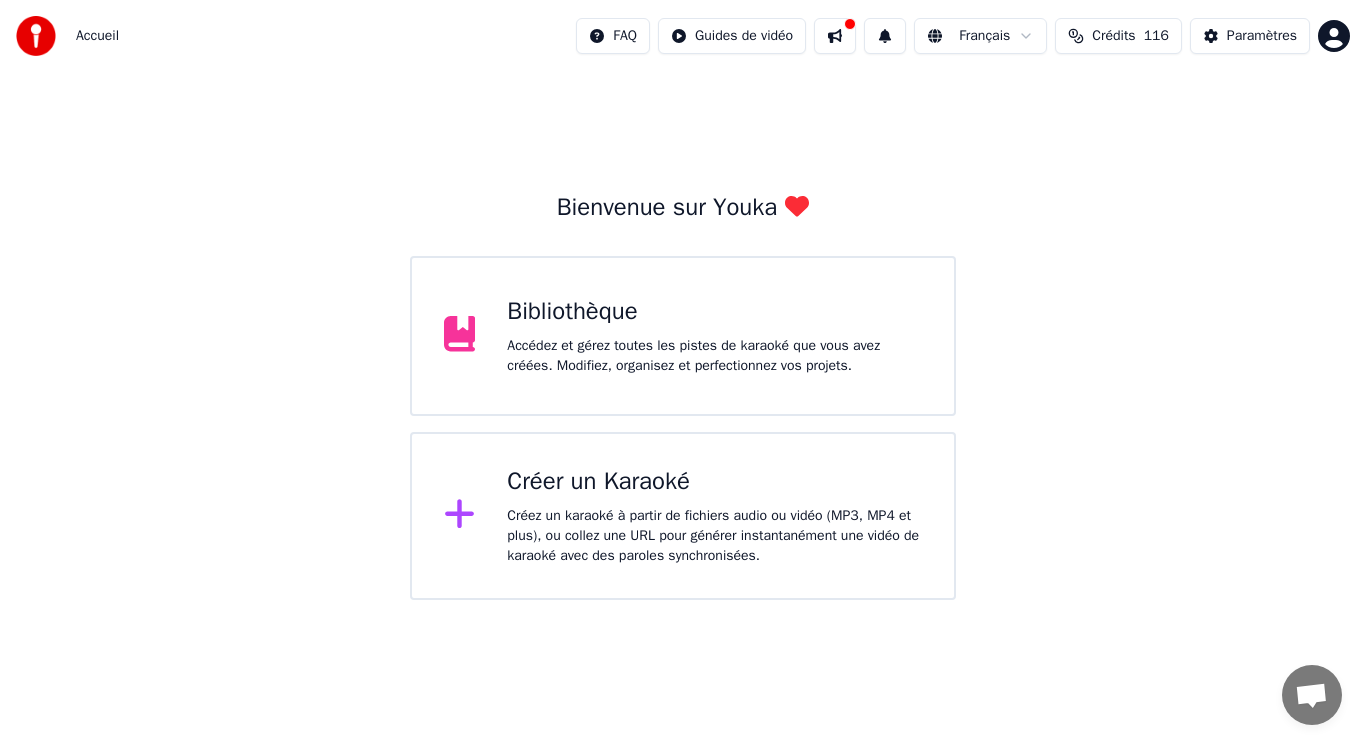 click on "Bibliothèque Accédez et gérez toutes les pistes de karaoké que vous avez créées. Modifiez, organisez et perfectionnez vos projets." at bounding box center [683, 336] 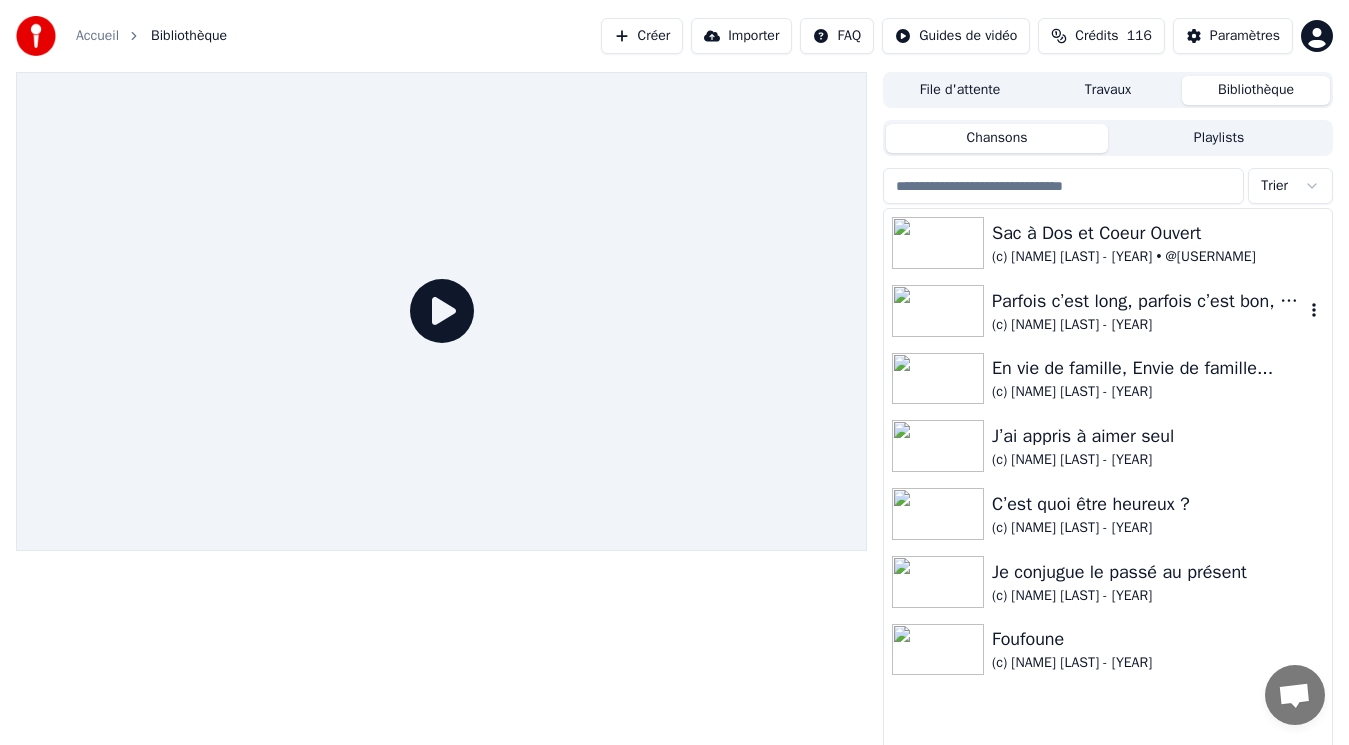 click on "(c) [NAME] [LAST] - [YEAR]" at bounding box center [1148, 325] 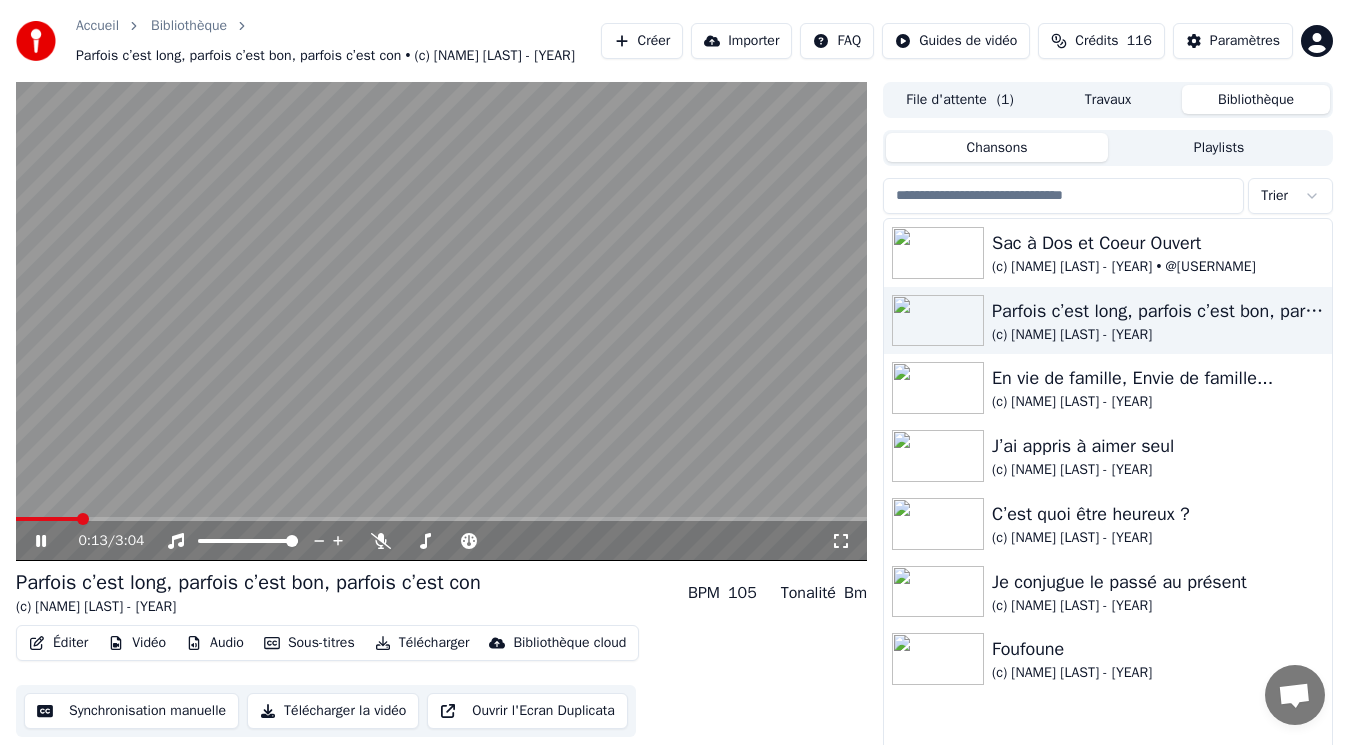 click 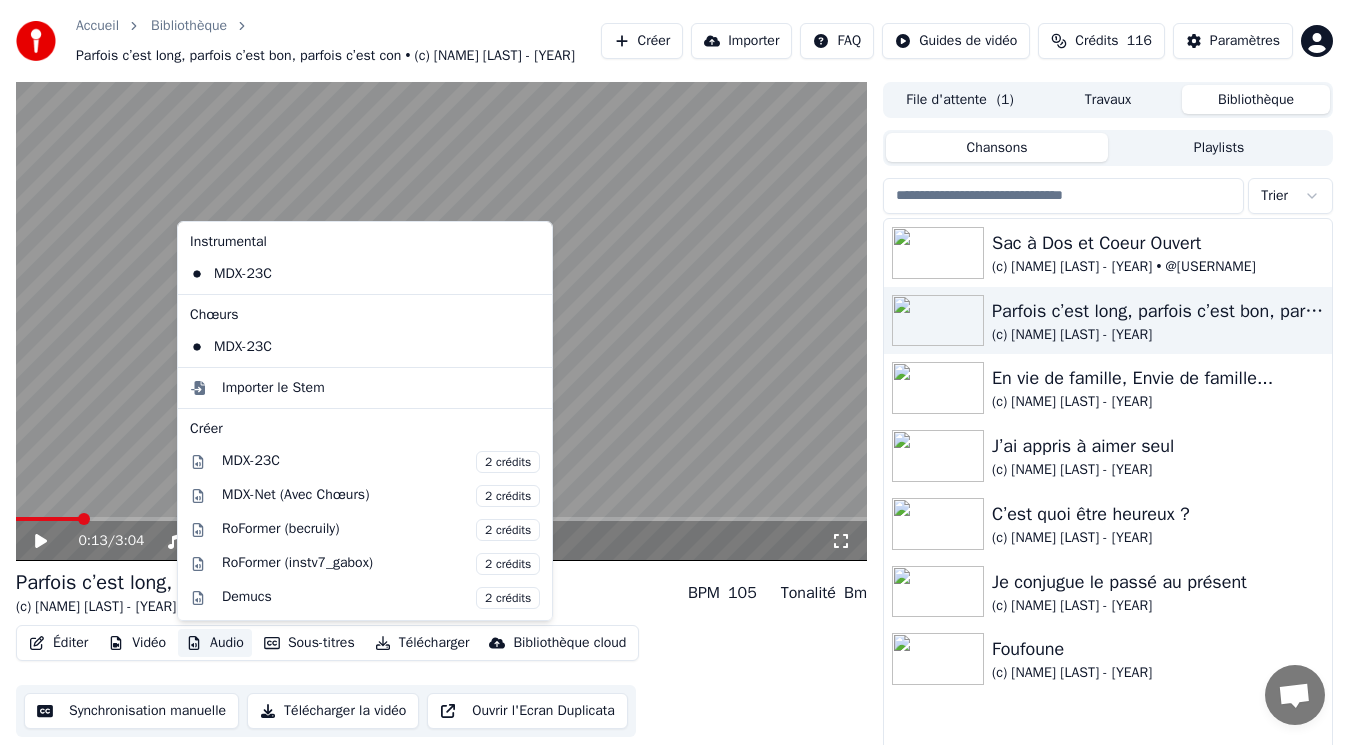 click on "Audio" at bounding box center [215, 643] 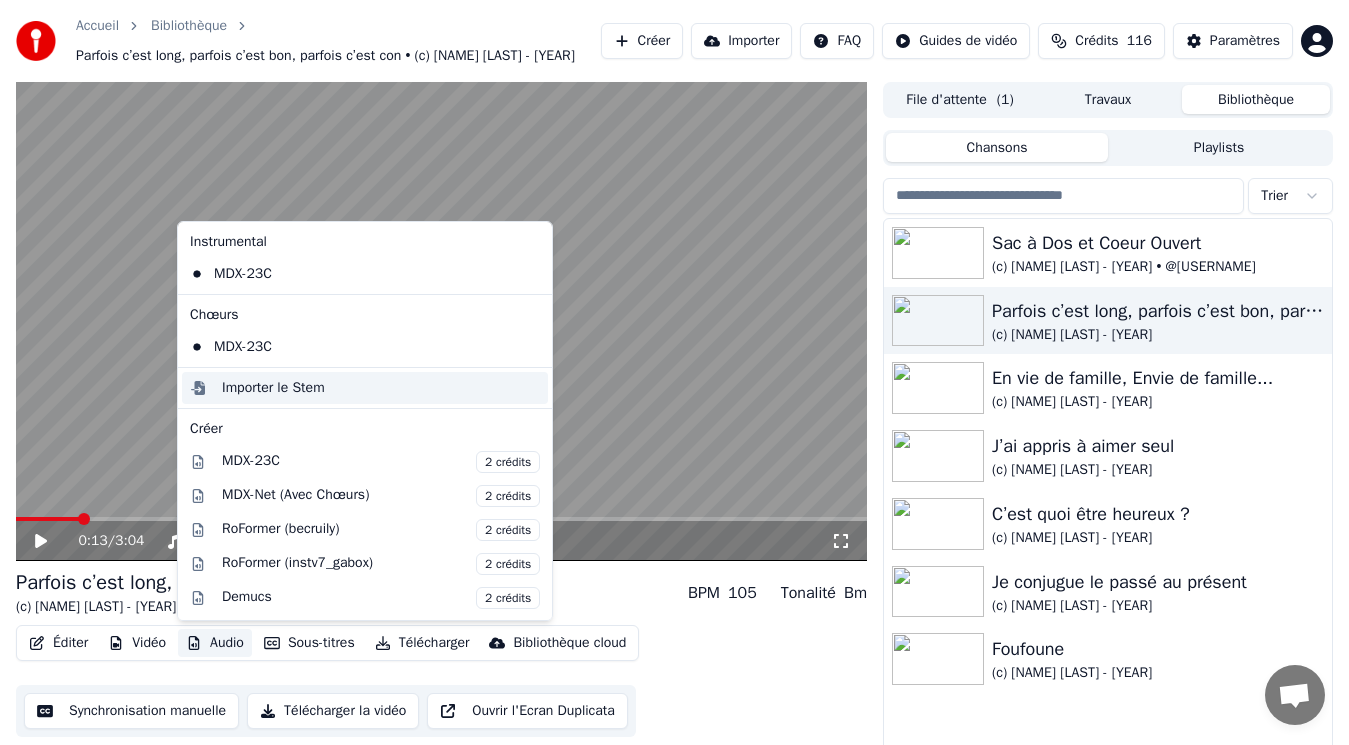 click on "Importer le Stem" at bounding box center [381, 388] 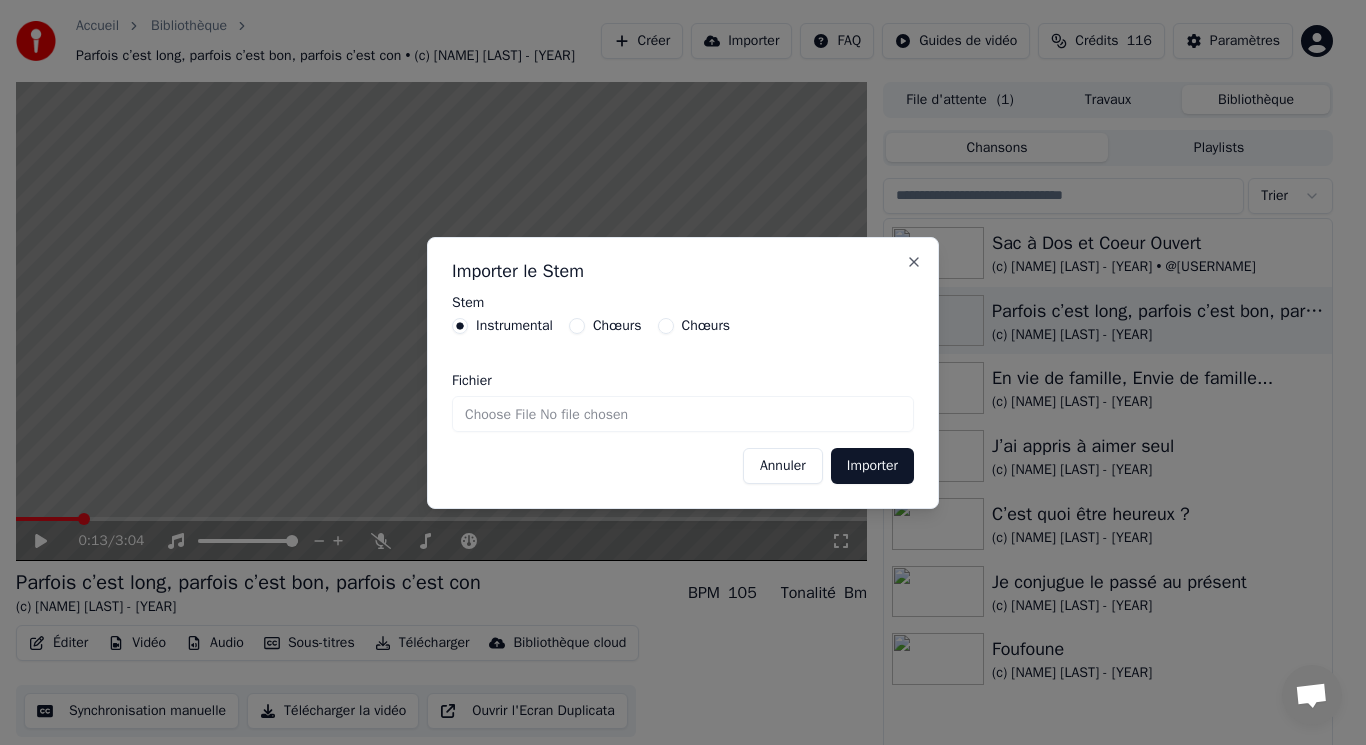 click on "Fichier" at bounding box center [683, 414] 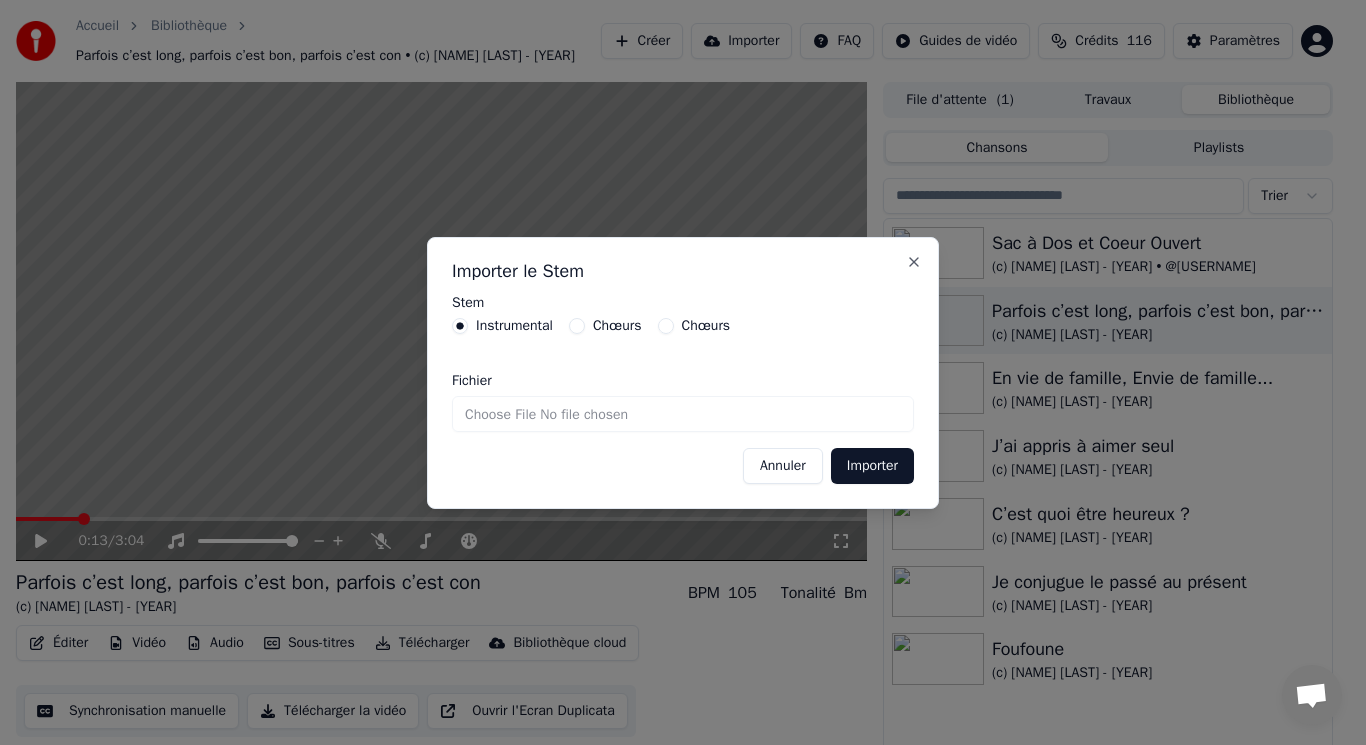 type on "**********" 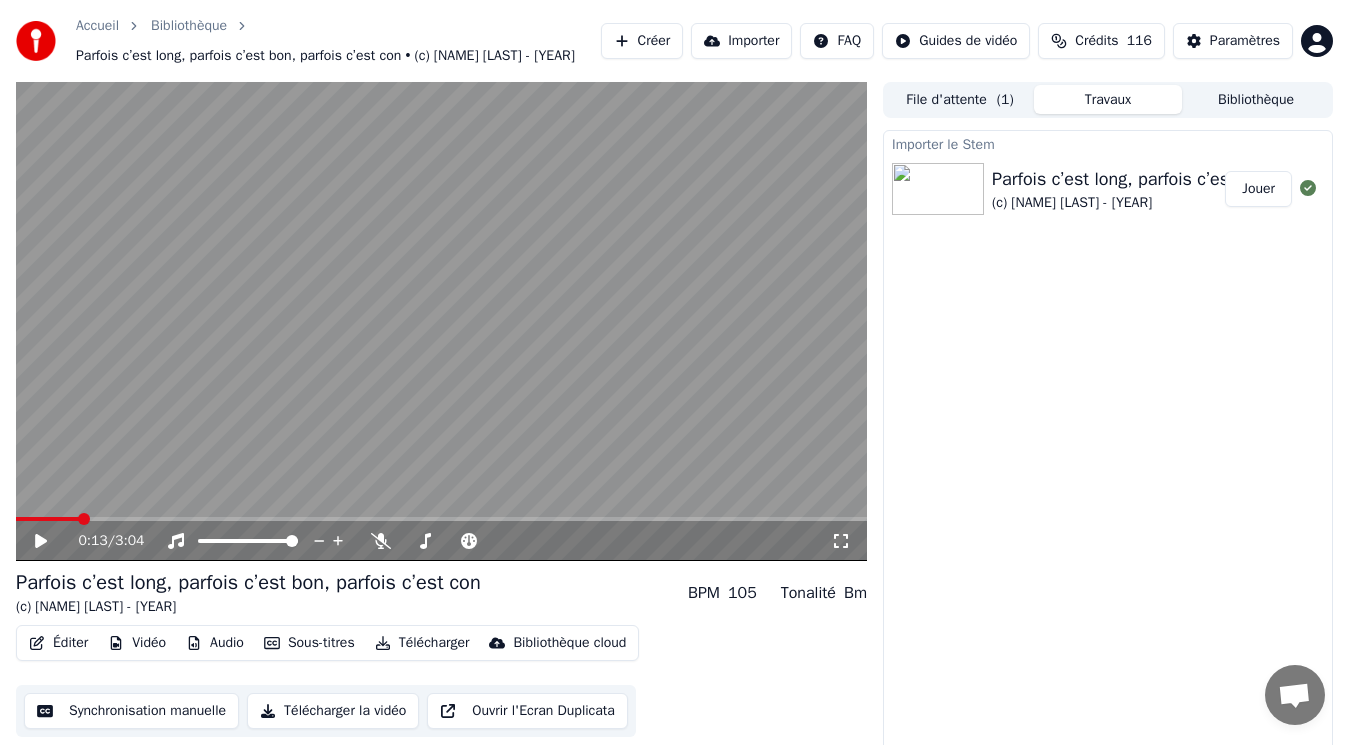 click on "Audio" at bounding box center [215, 643] 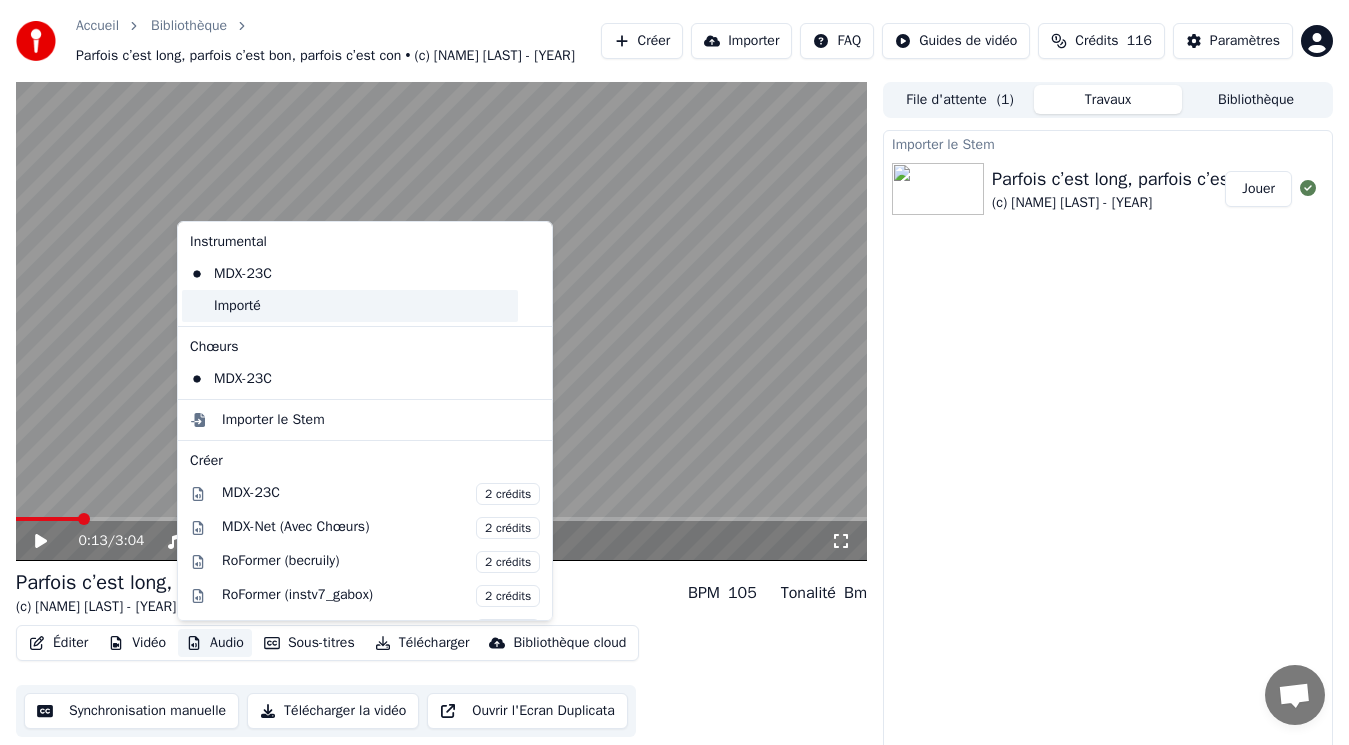click on "Importé" at bounding box center [350, 306] 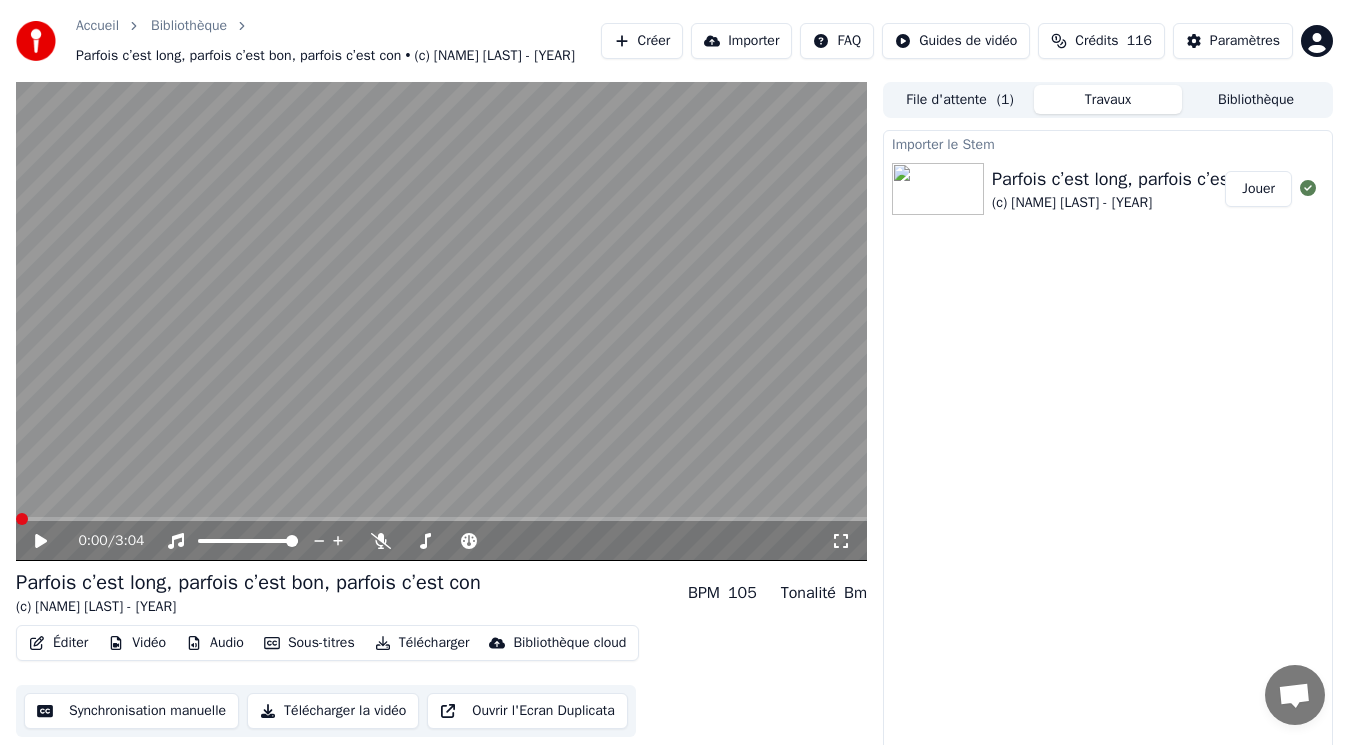 click 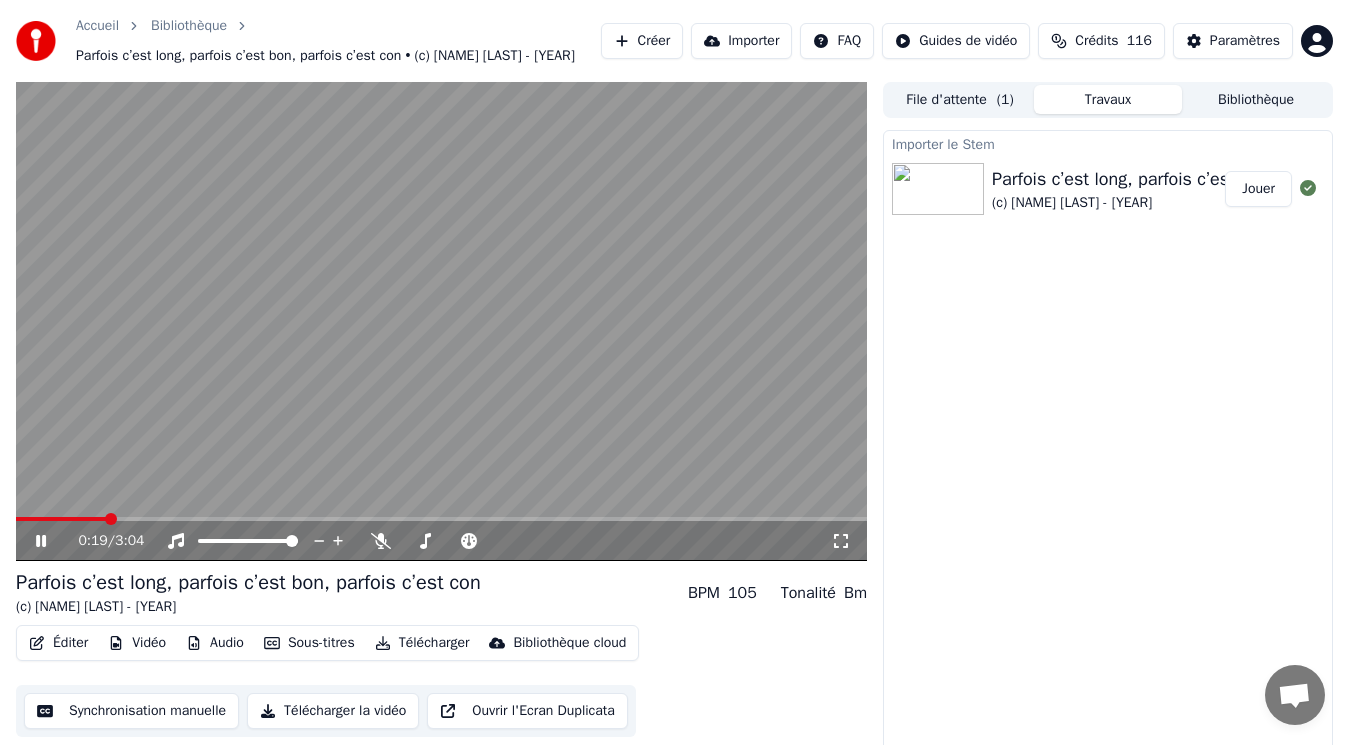 click 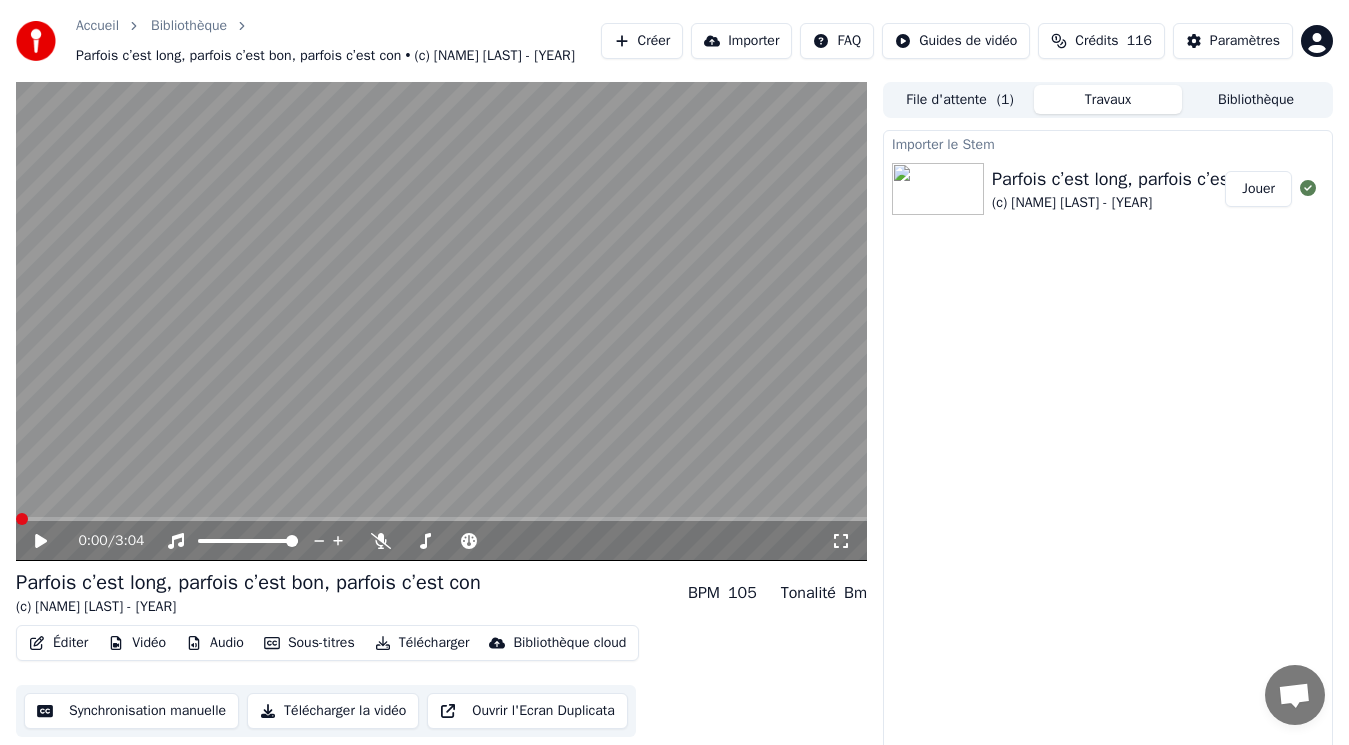 click at bounding box center [22, 519] 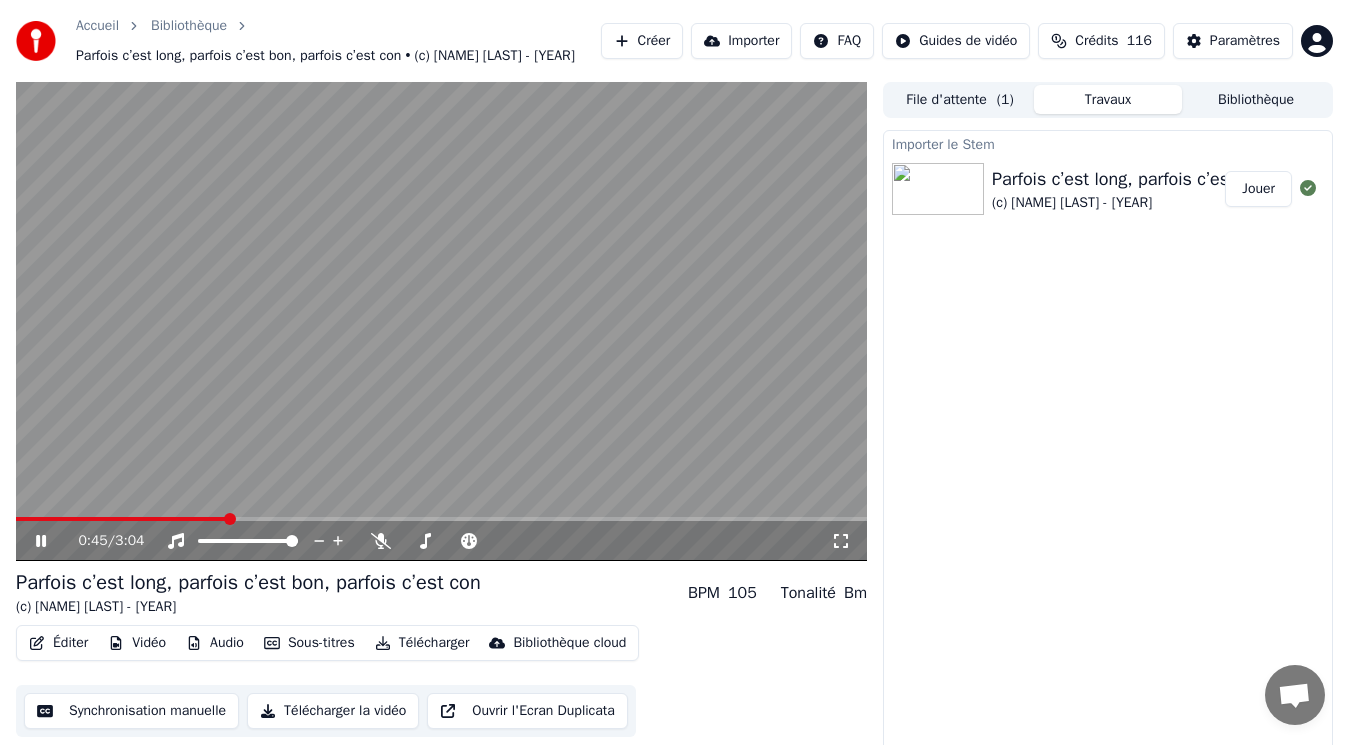 click 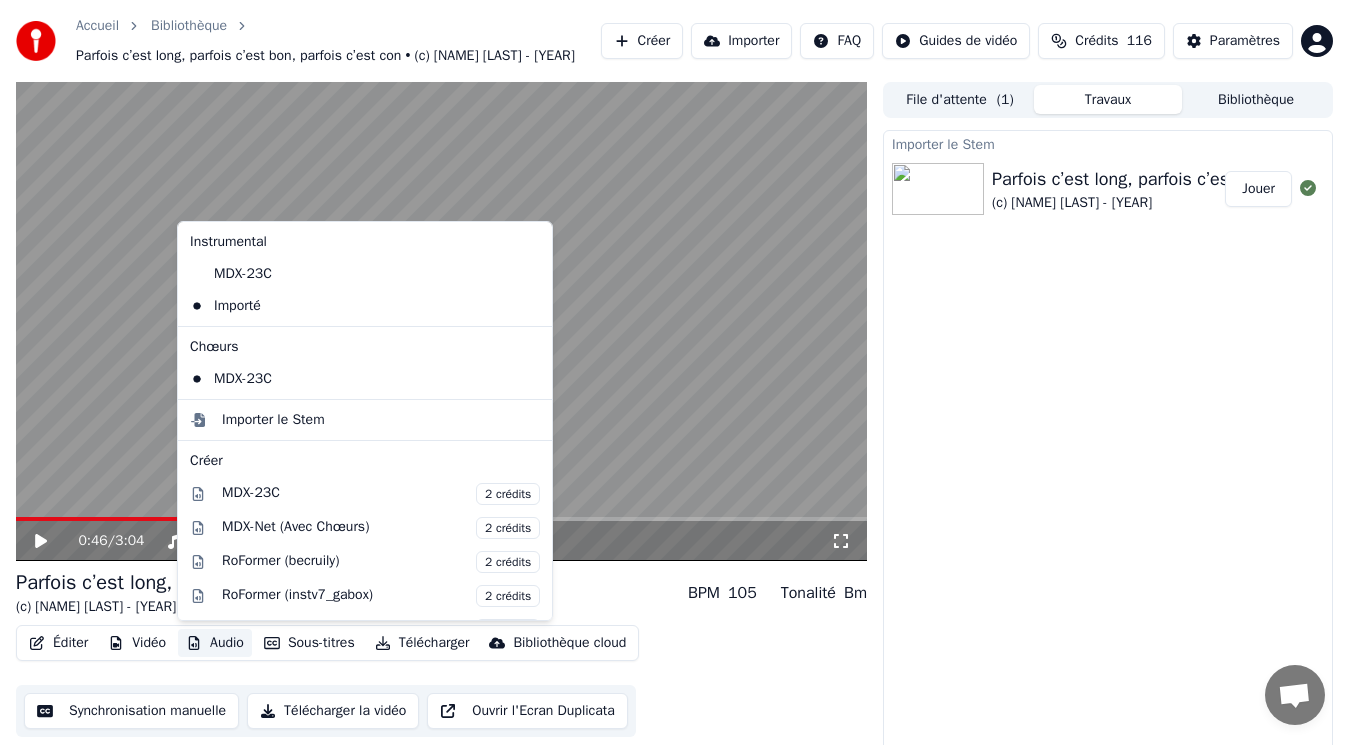 click on "Audio" at bounding box center (215, 643) 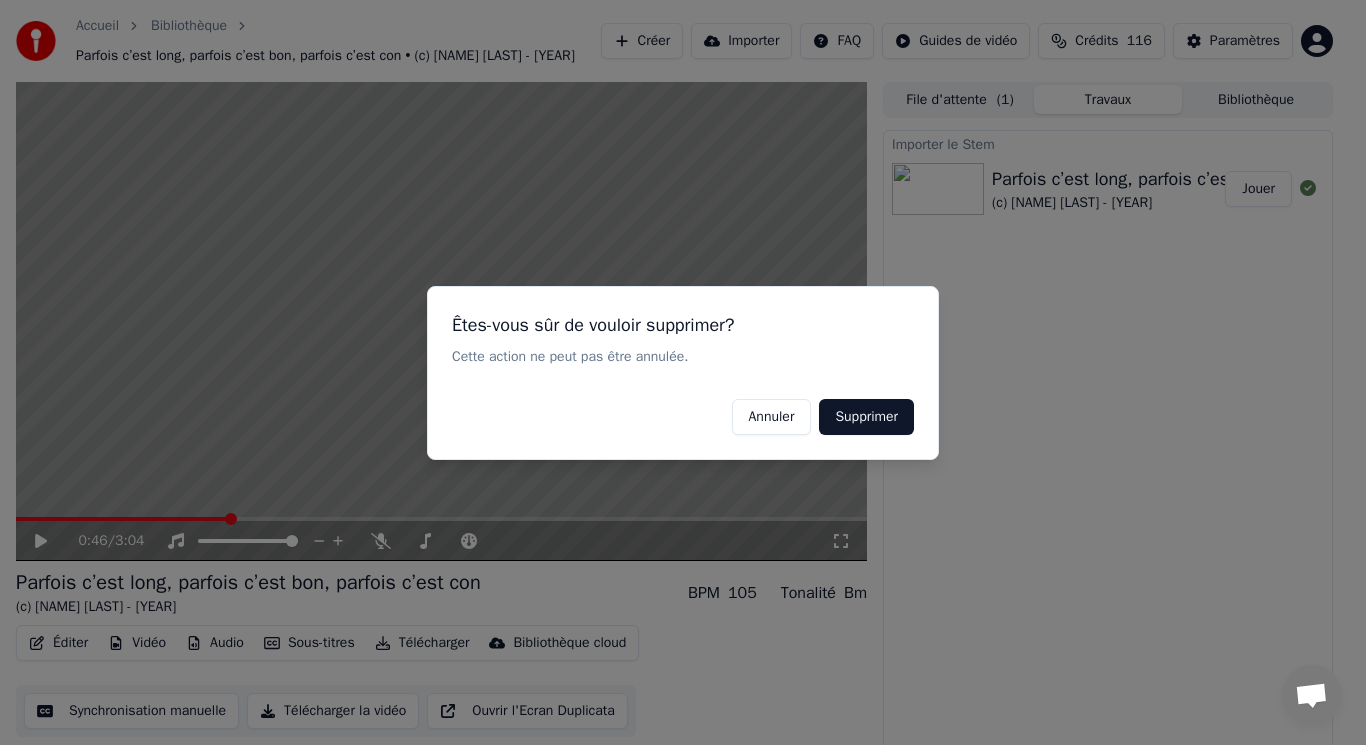 click on "Supprimer" at bounding box center [866, 416] 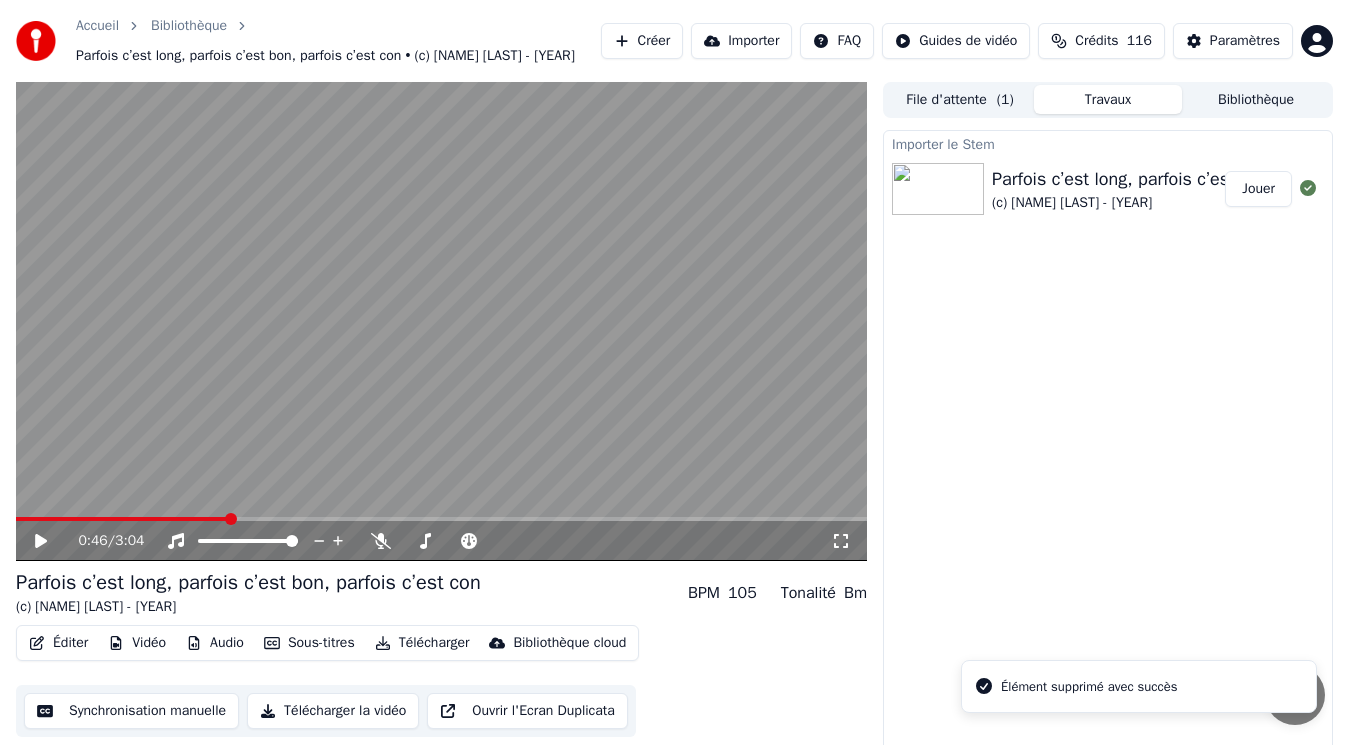 click on "Audio" at bounding box center [215, 643] 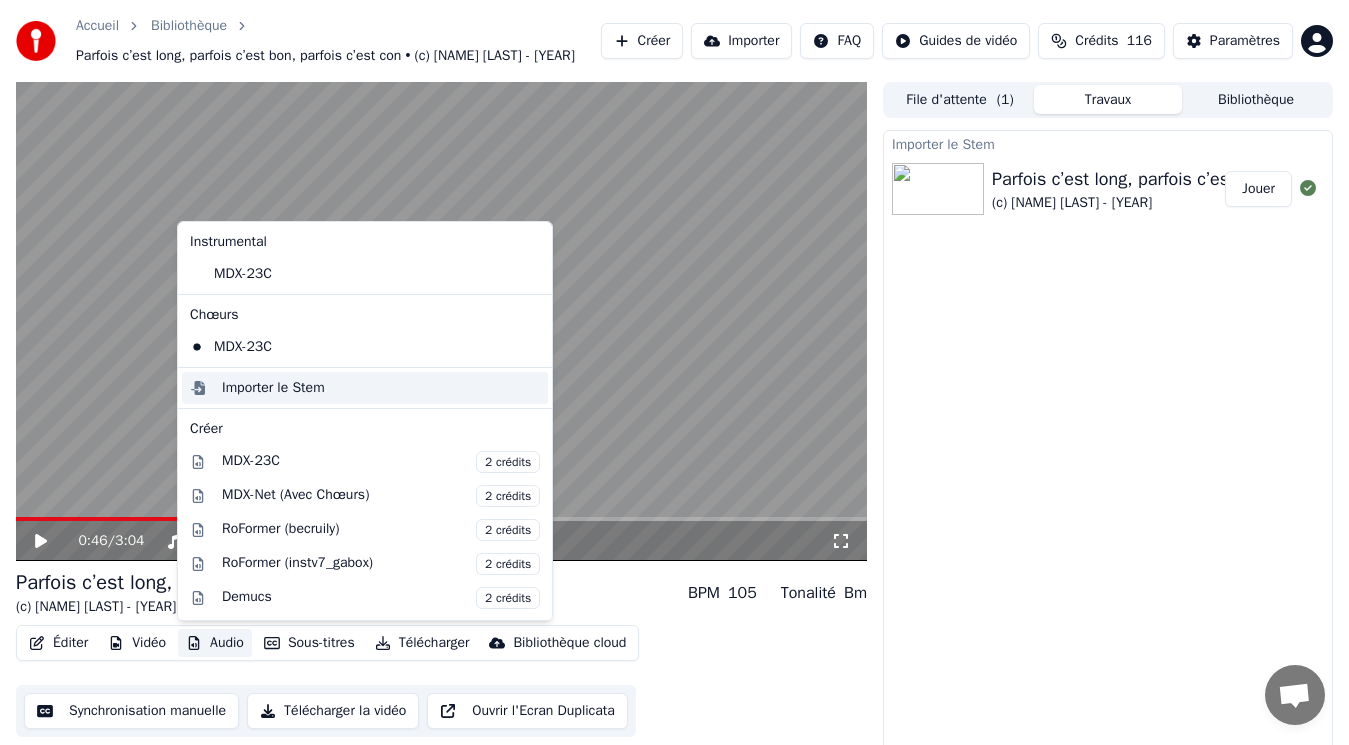 click on "Importer le Stem" at bounding box center [273, 388] 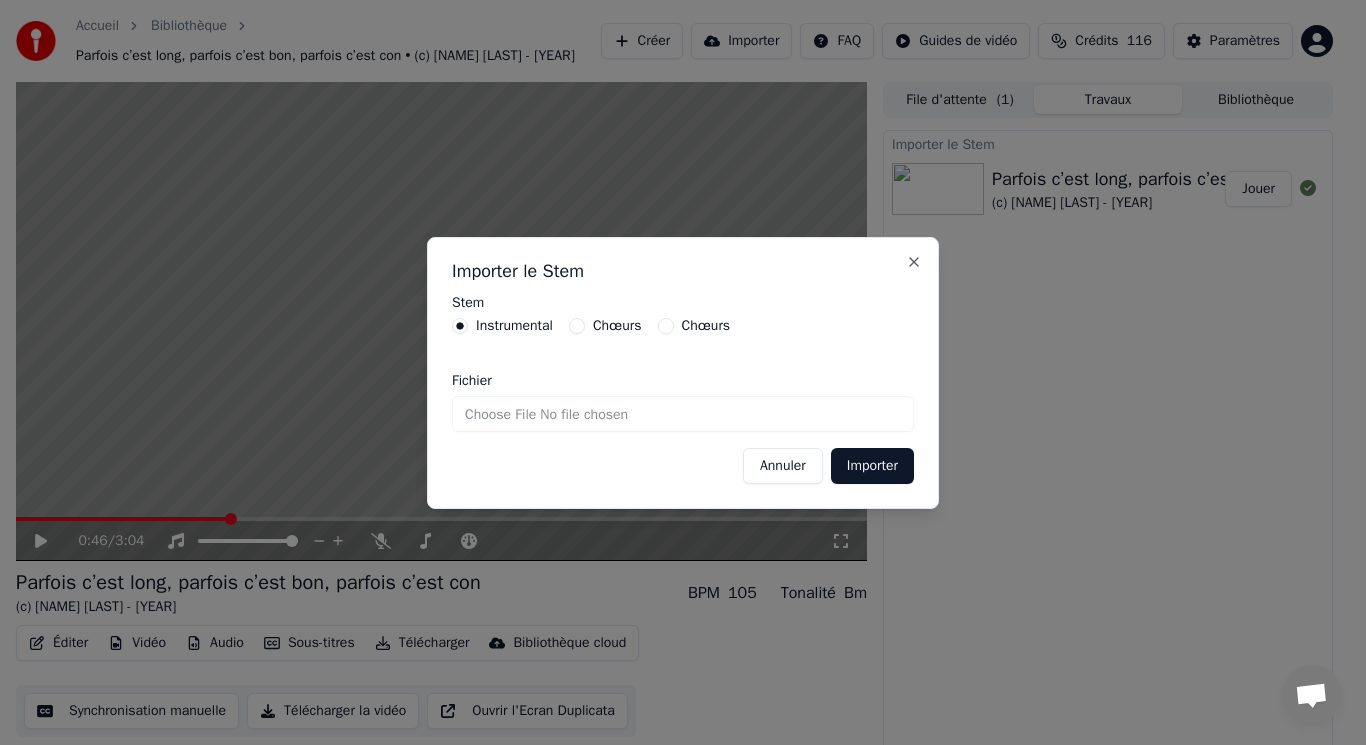 click on "Fichier" at bounding box center [683, 414] 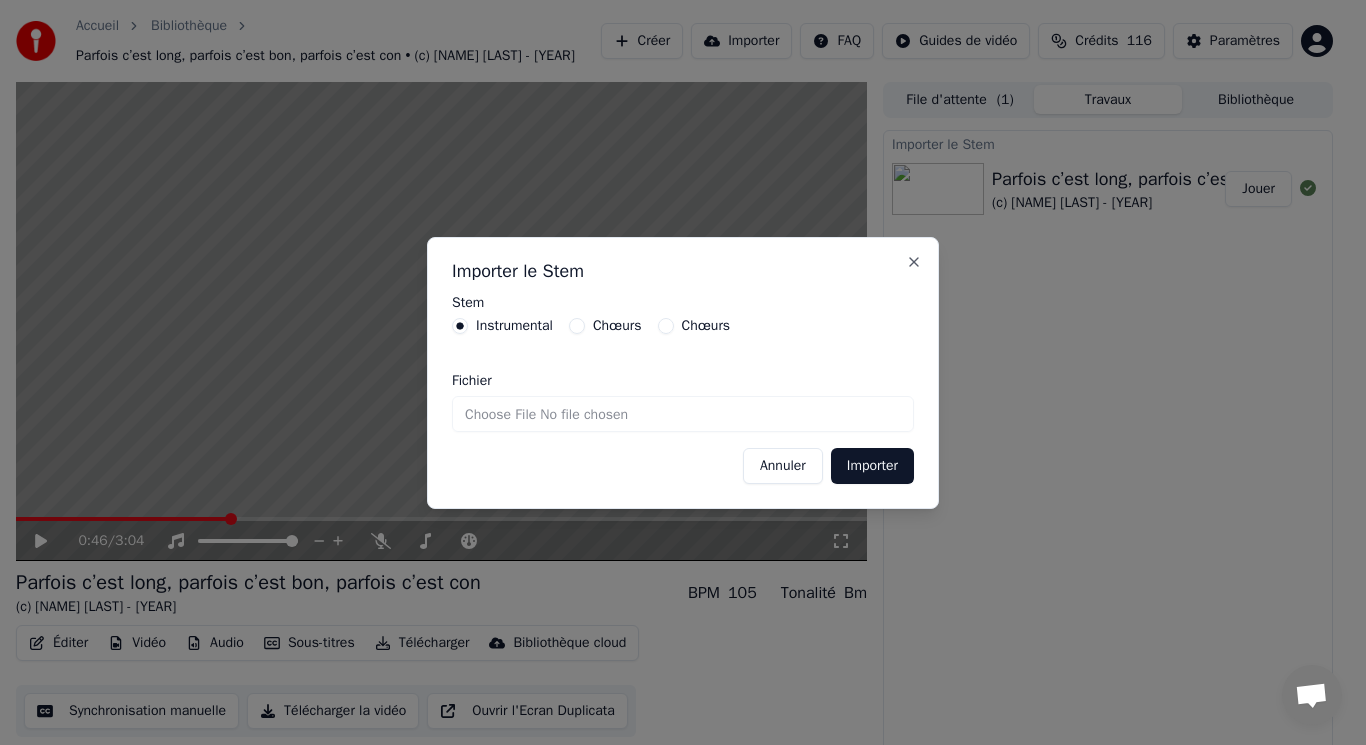 type on "**********" 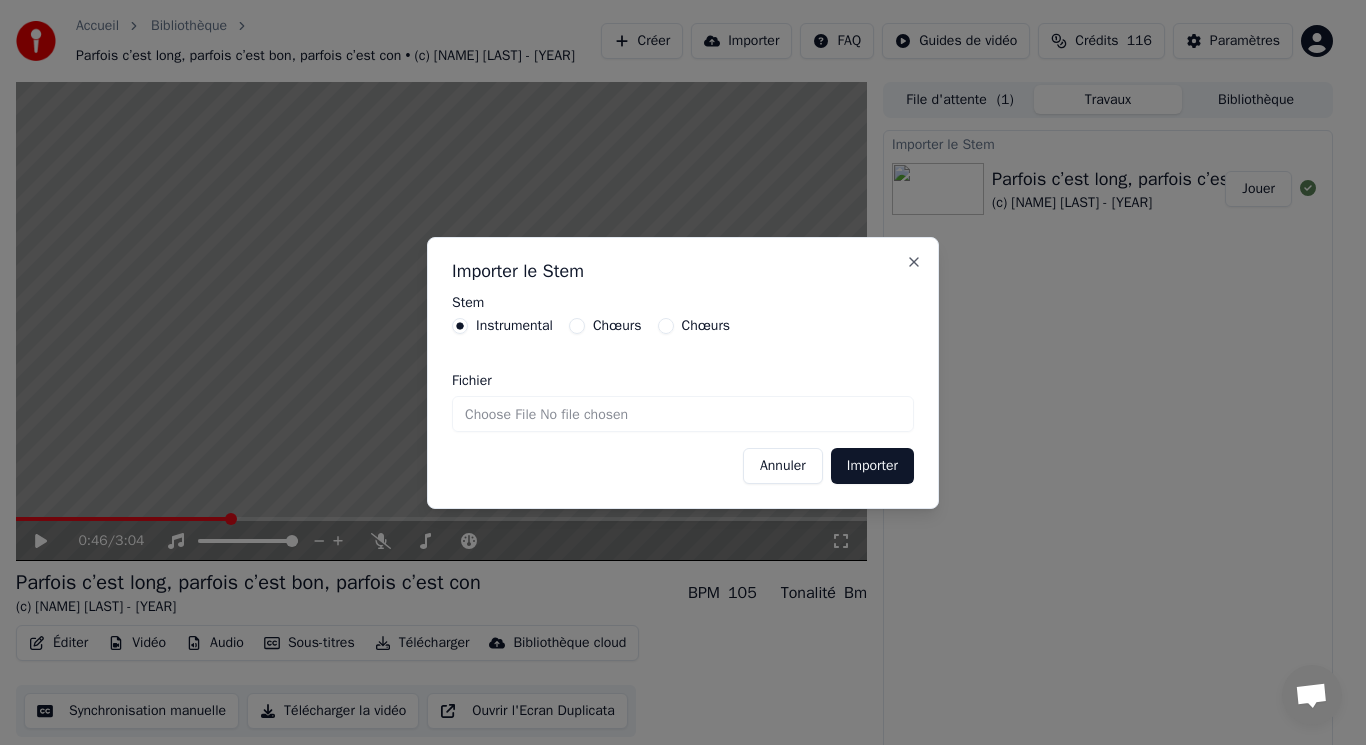 click on "Importer" at bounding box center (872, 466) 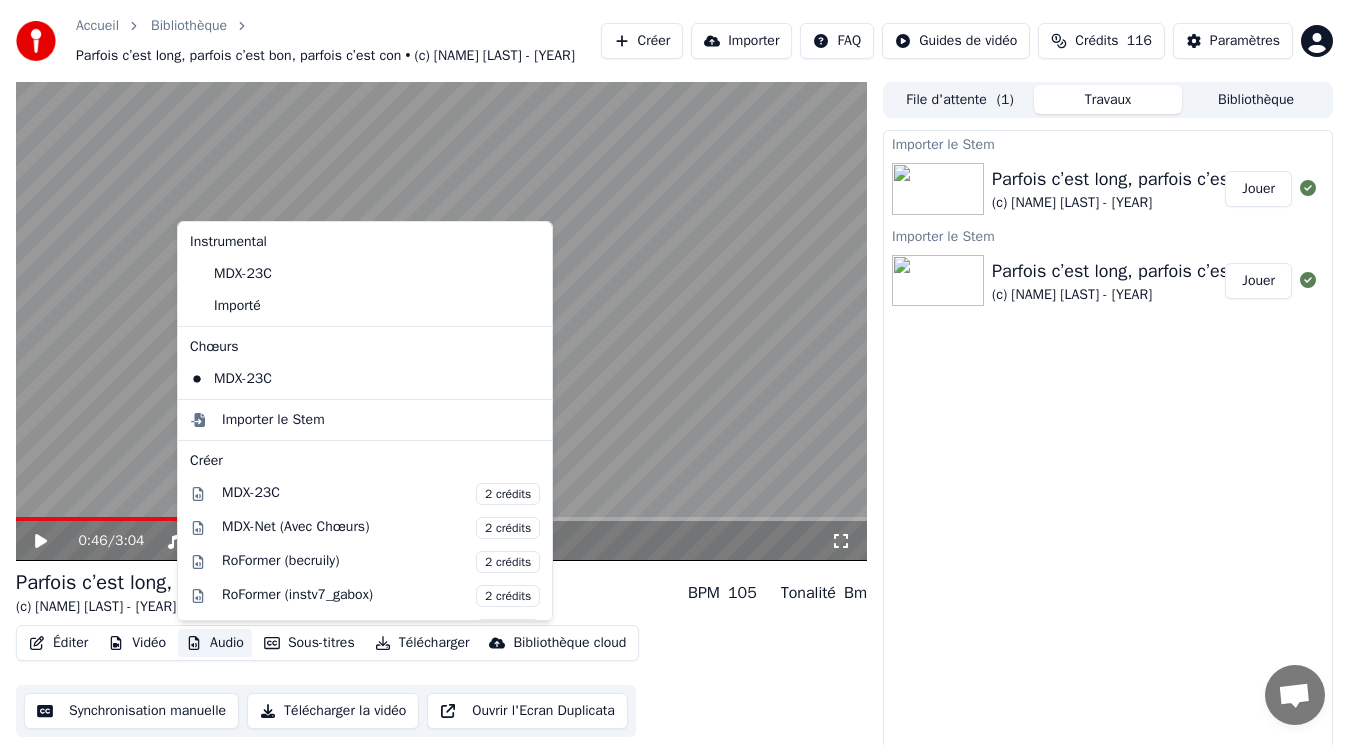 click on "Audio" at bounding box center [215, 643] 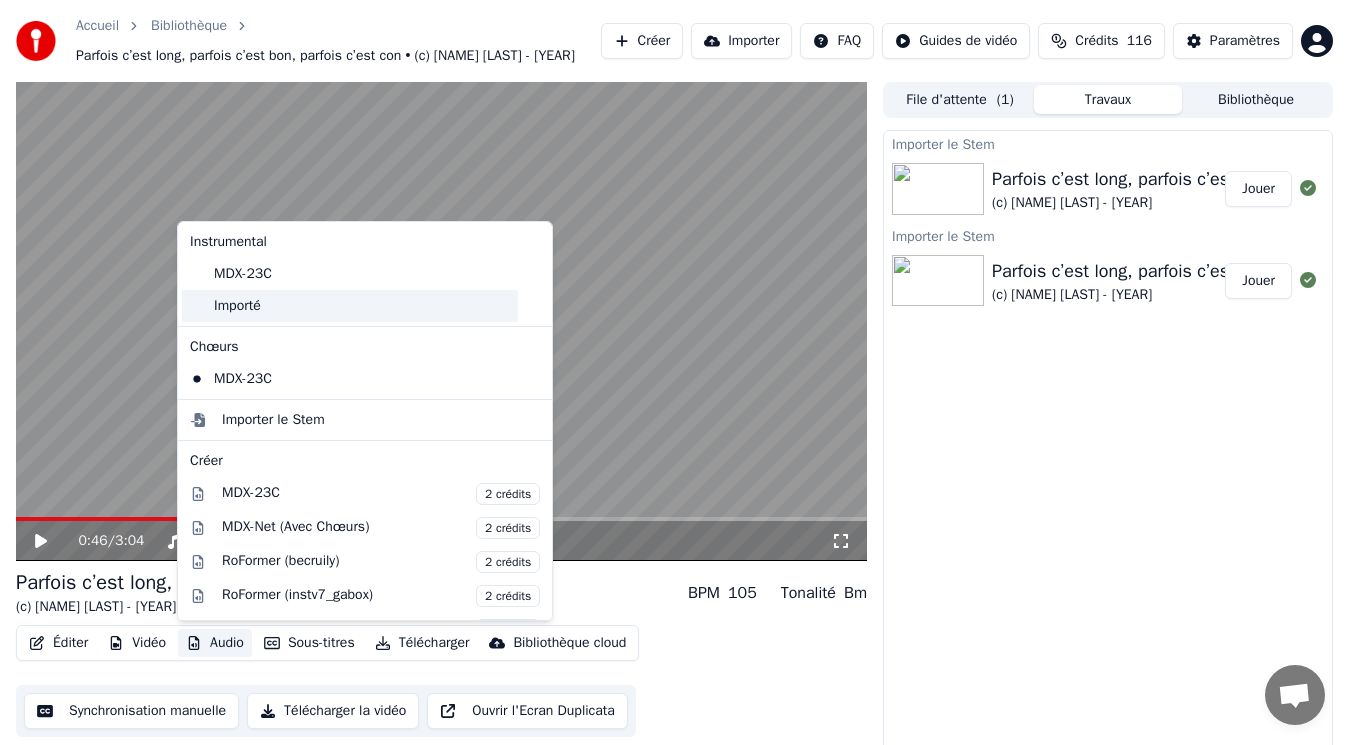 click on "Importé" at bounding box center [350, 306] 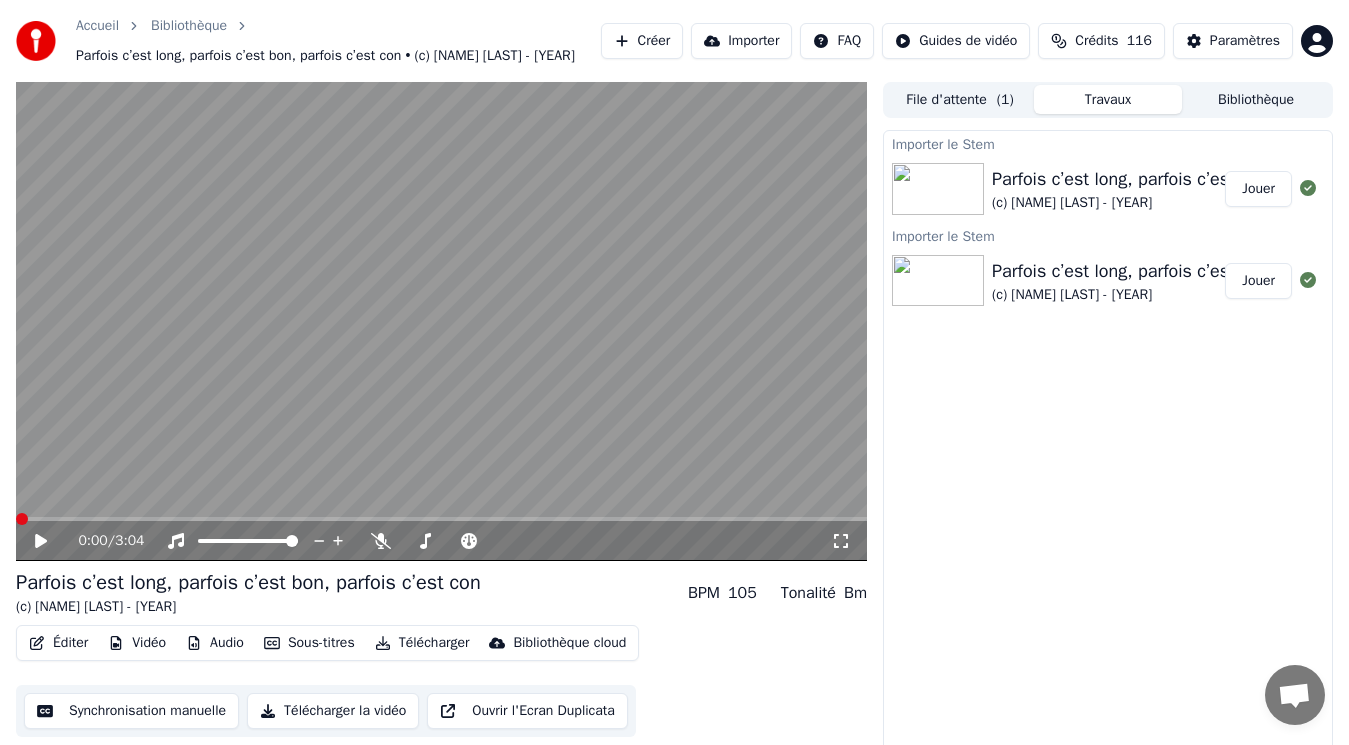 click 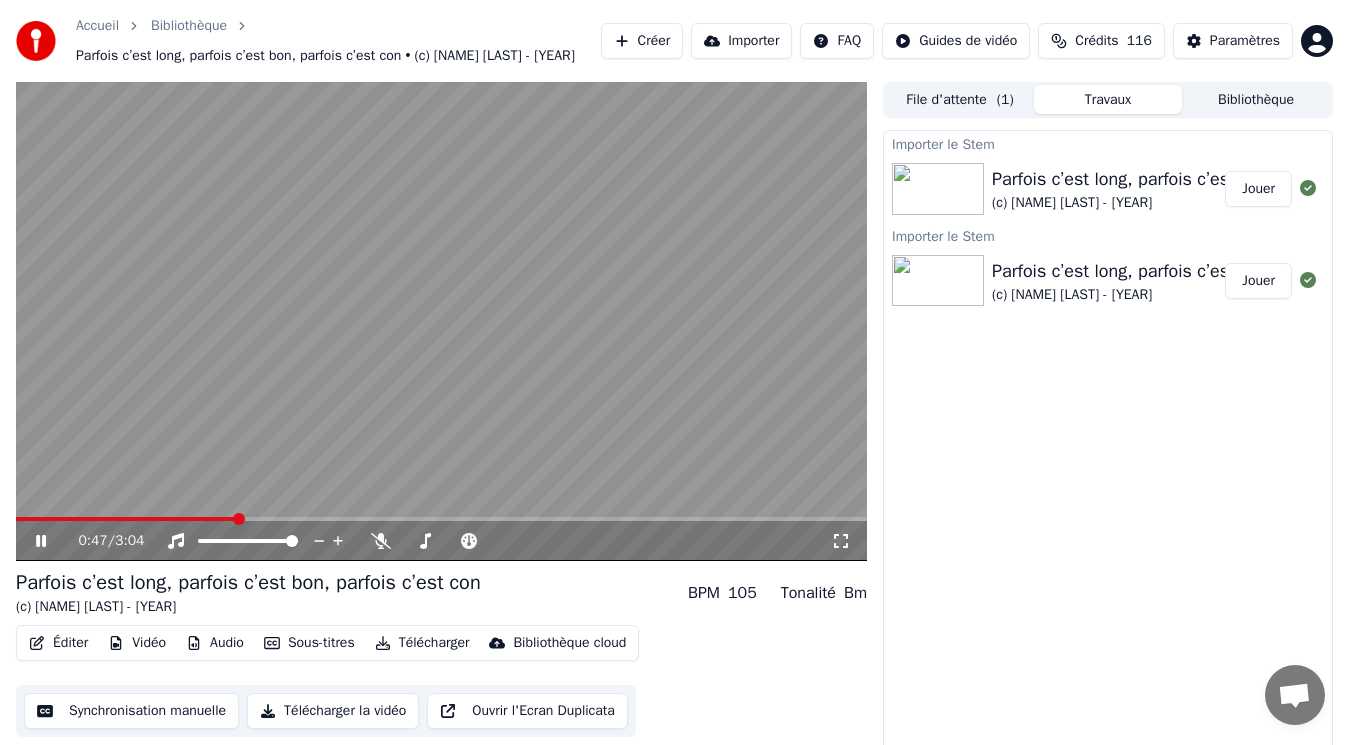 click 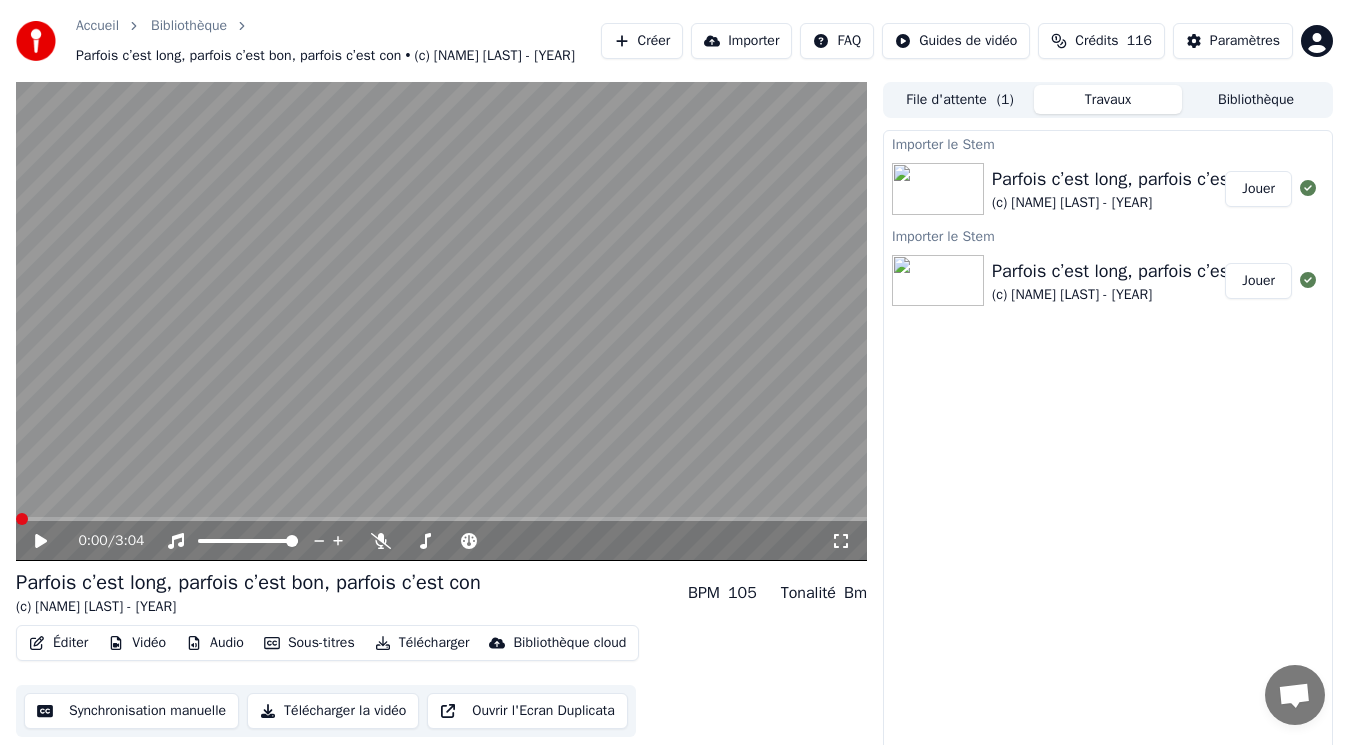 click at bounding box center [22, 519] 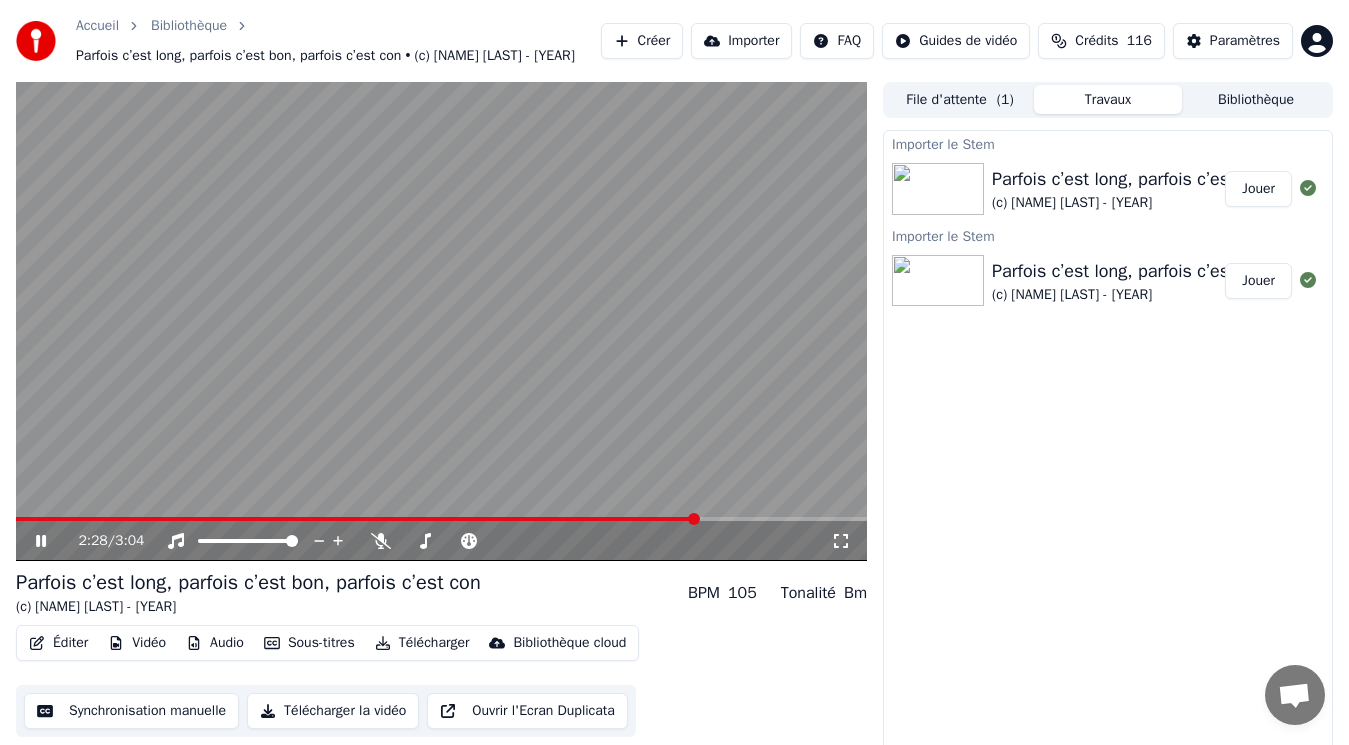 click on "Audio" at bounding box center [215, 643] 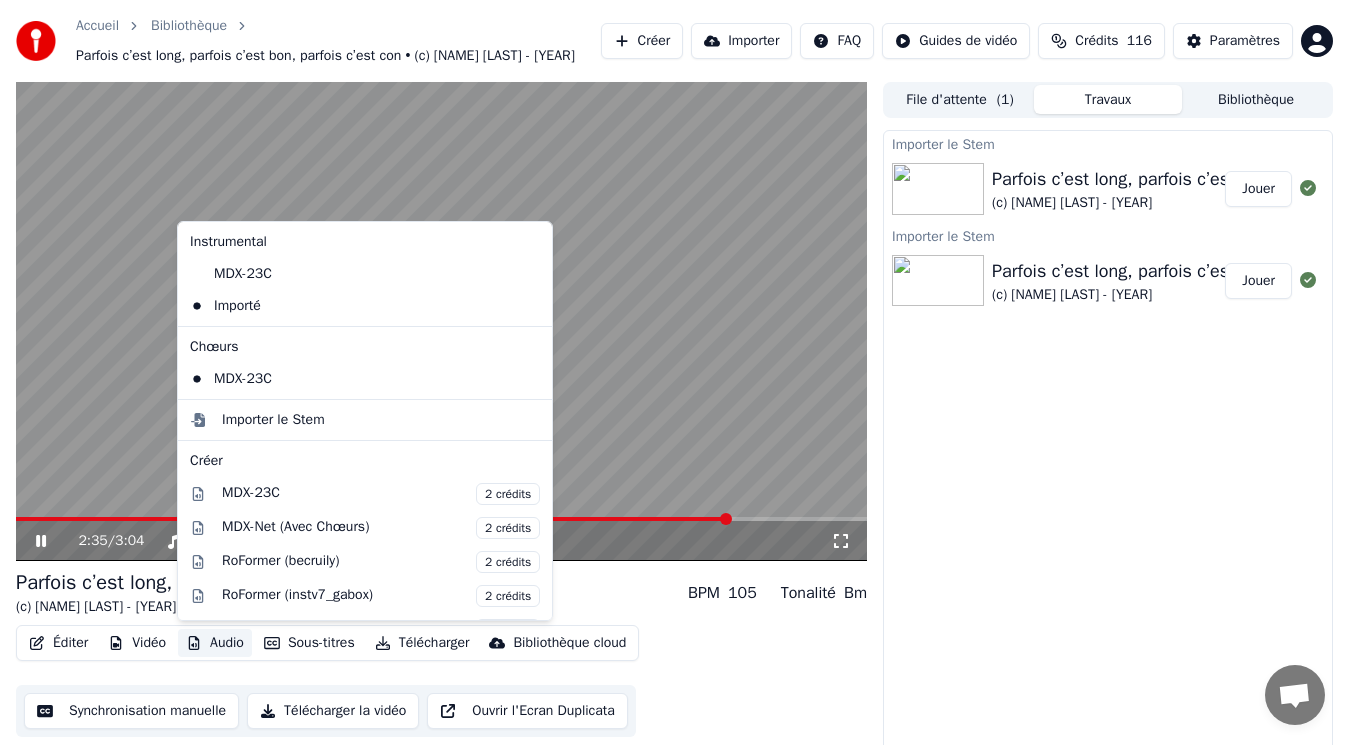 click at bounding box center (441, 321) 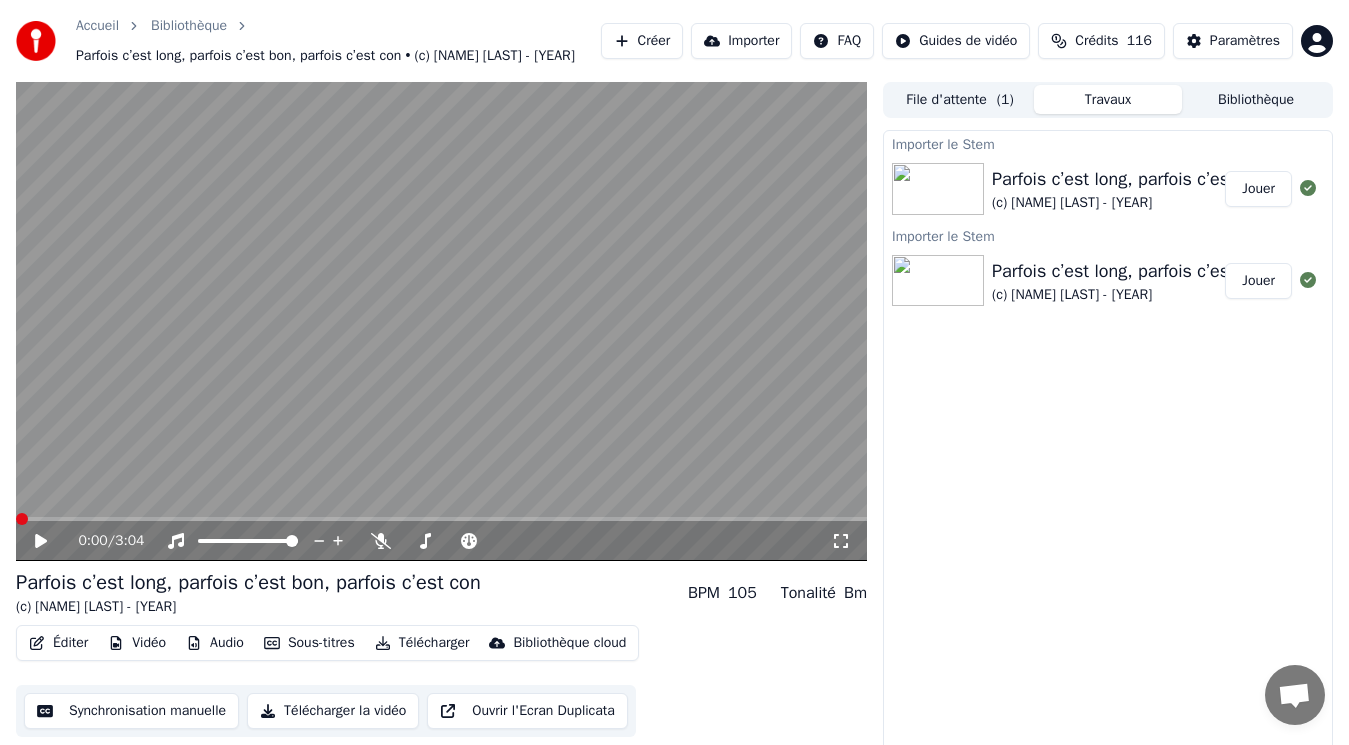 click at bounding box center (22, 519) 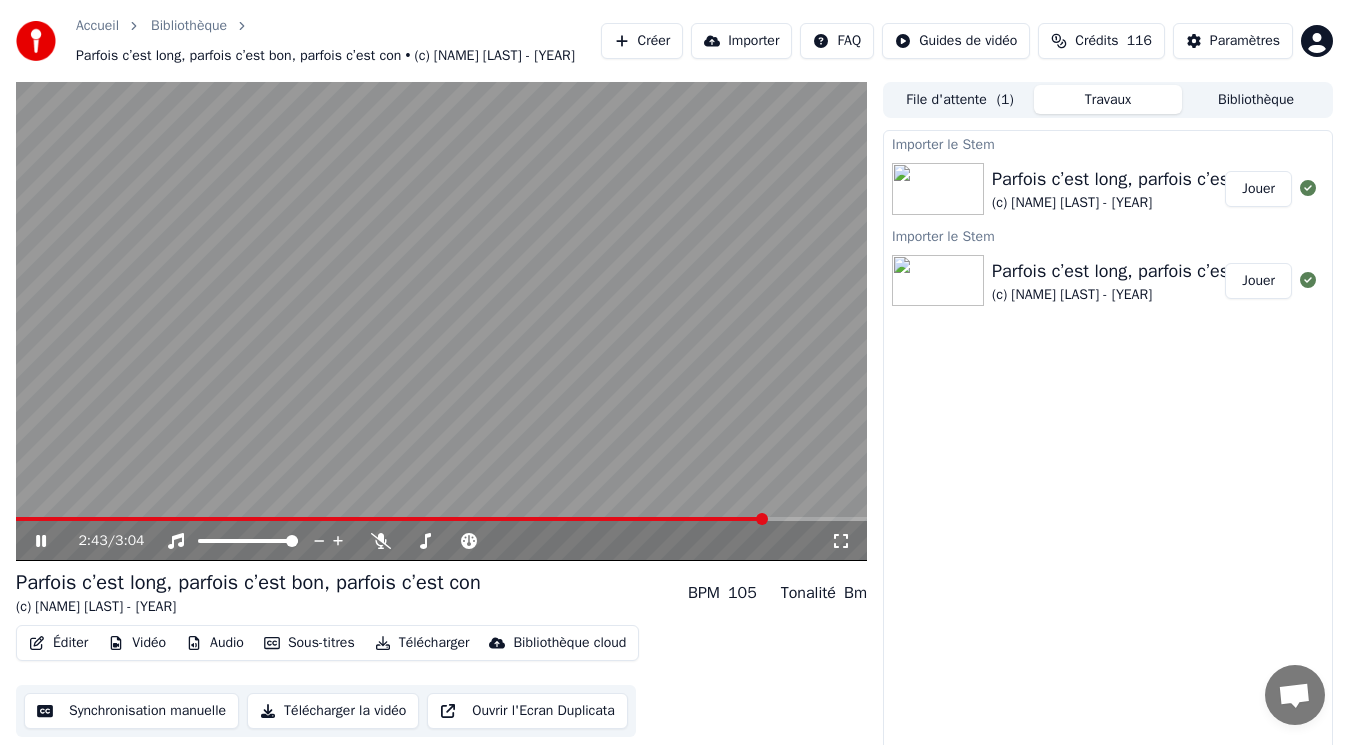 click 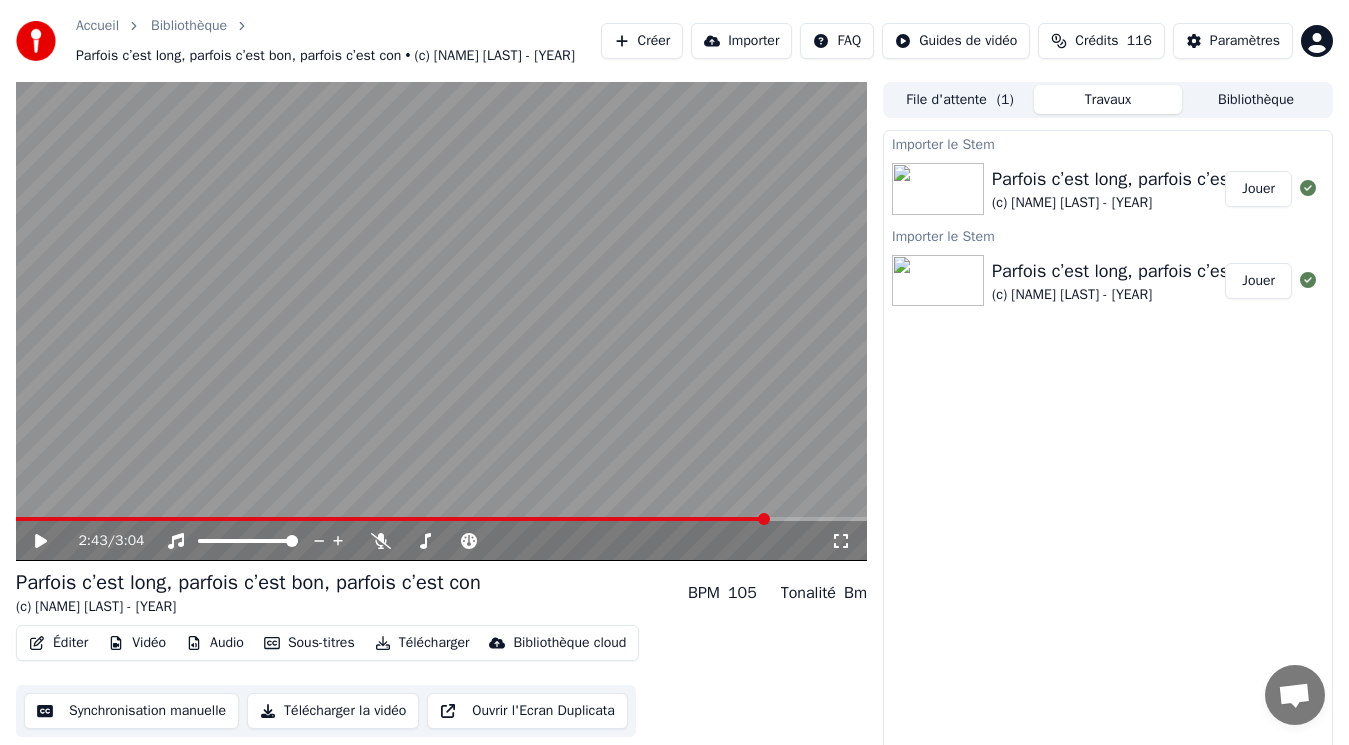 click at bounding box center (441, 321) 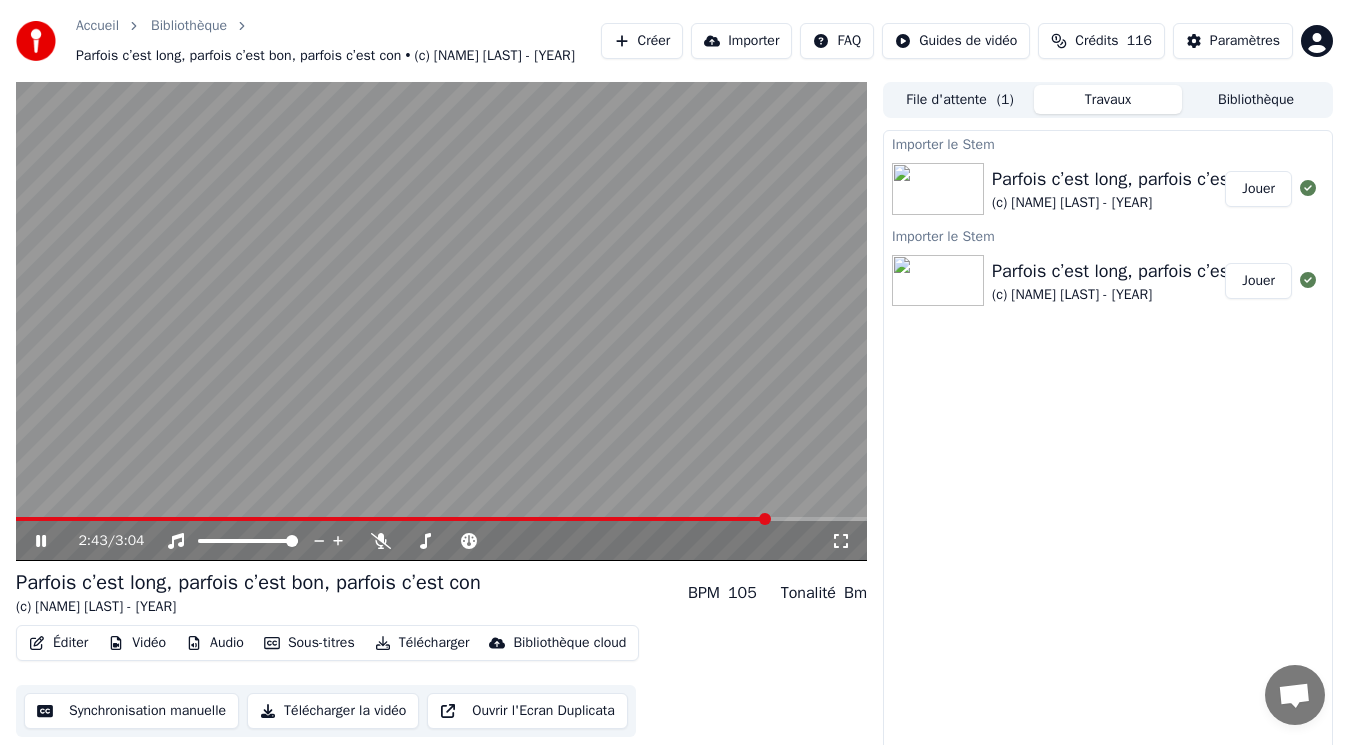 click at bounding box center (393, 519) 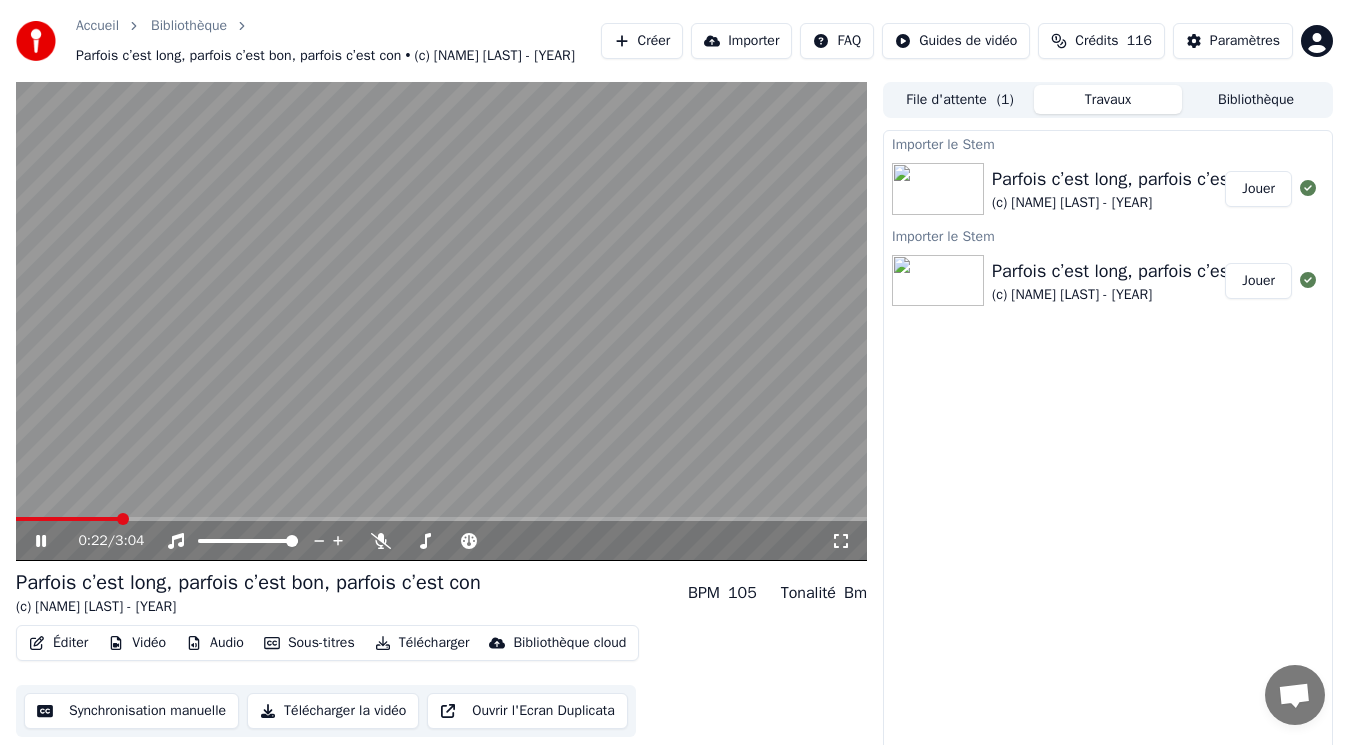 click 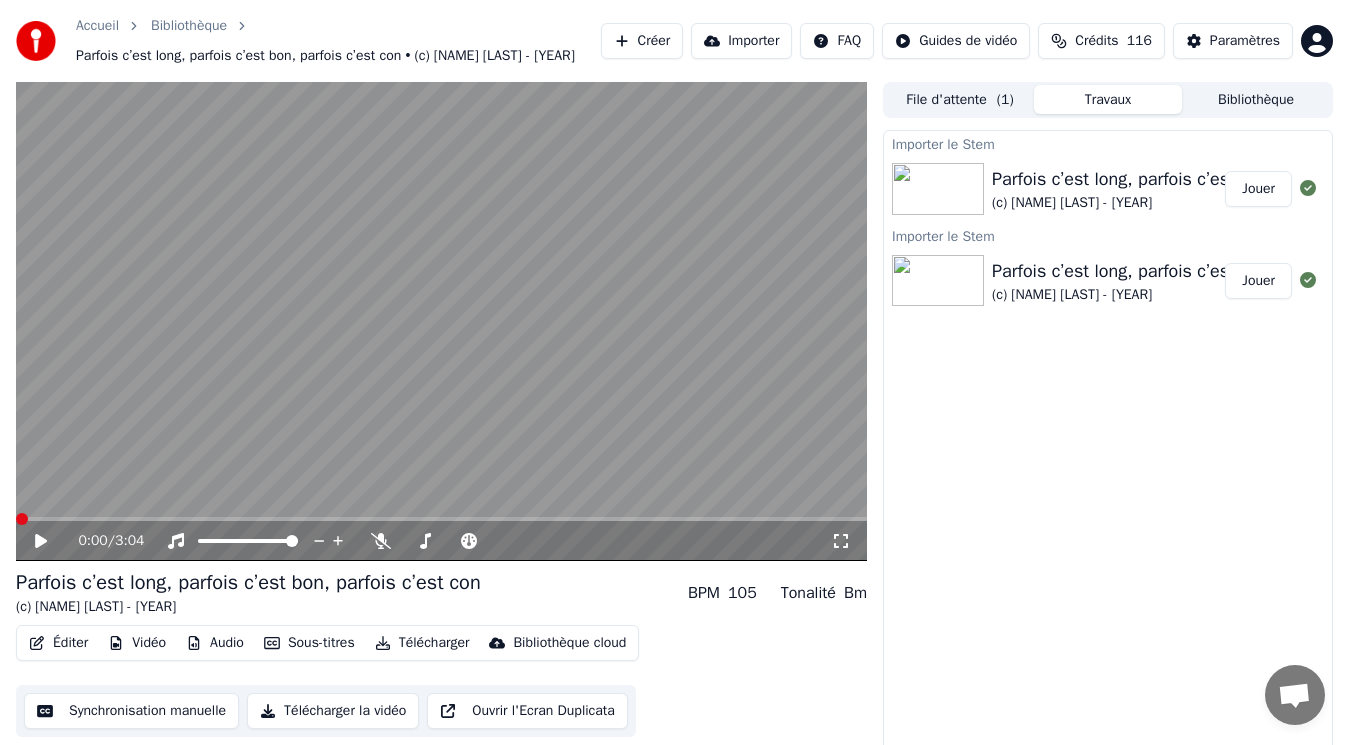click at bounding box center (22, 519) 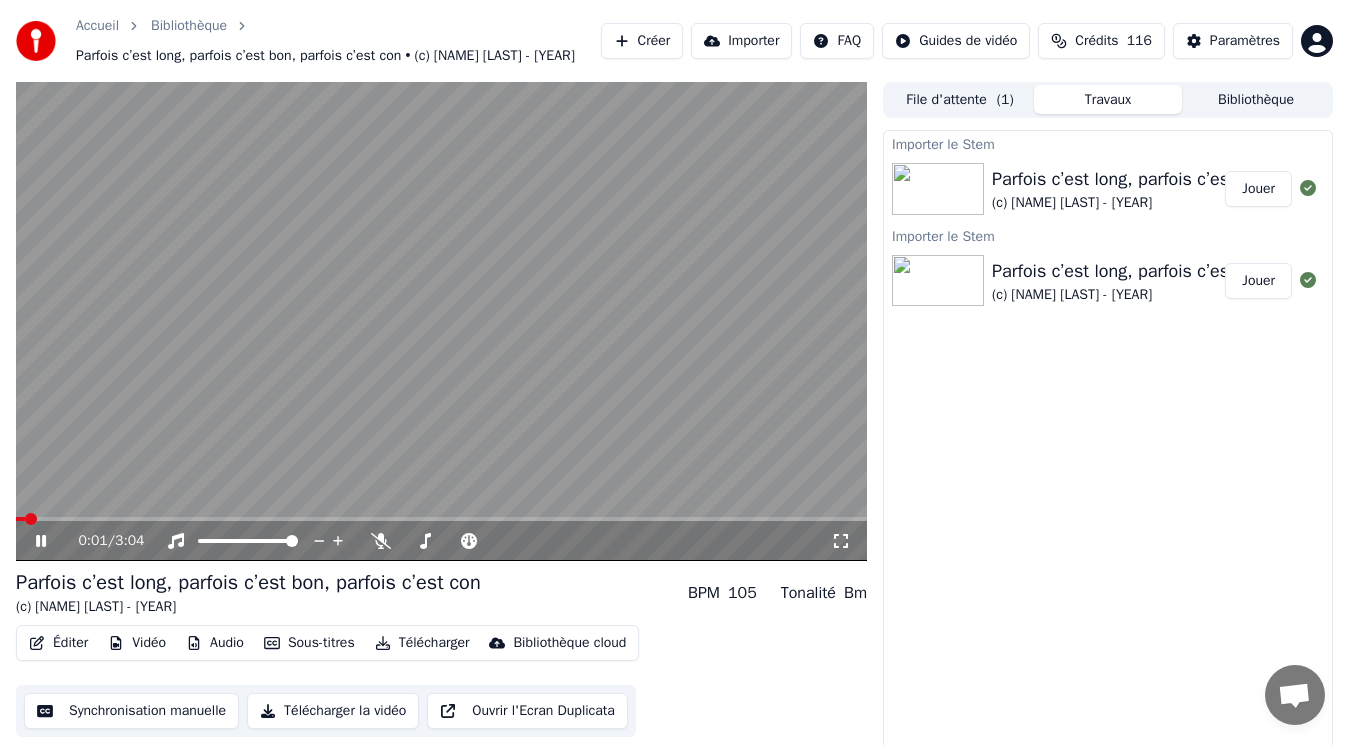 click 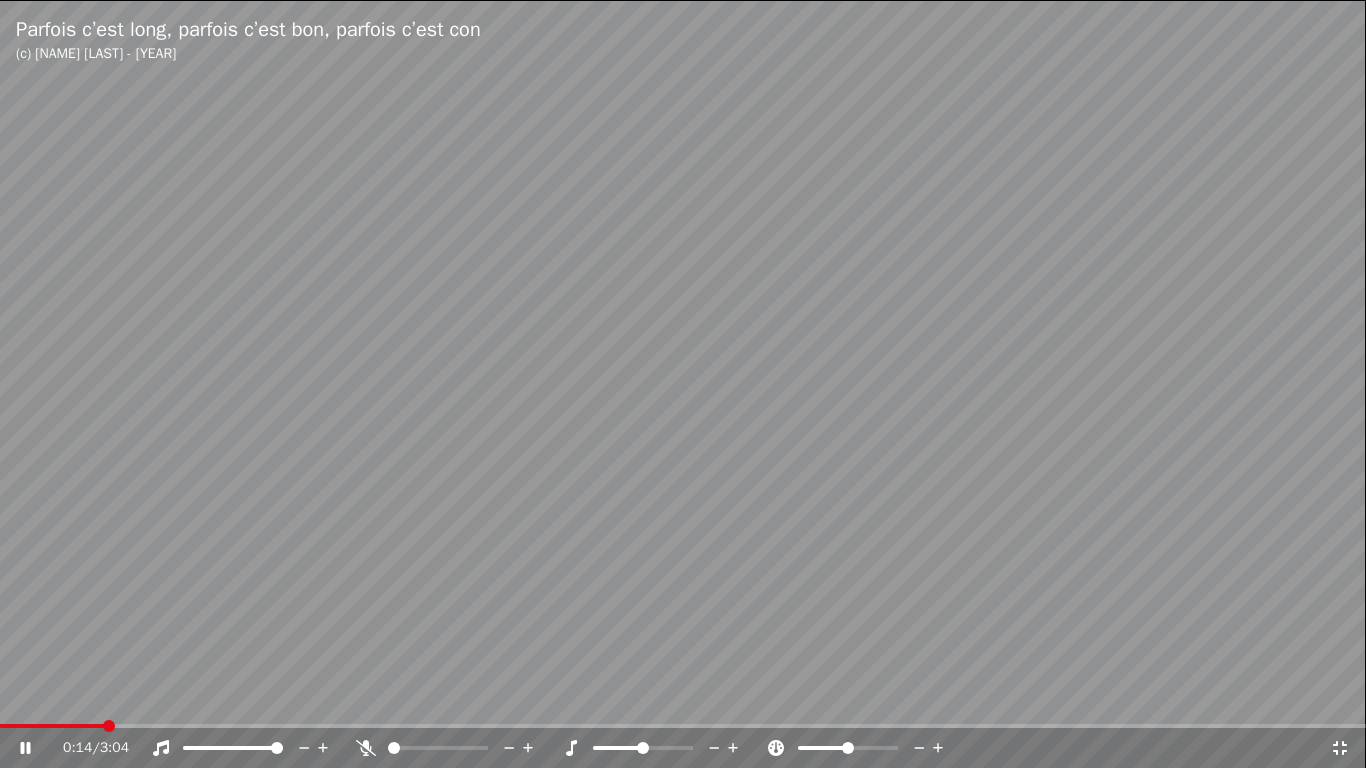 click 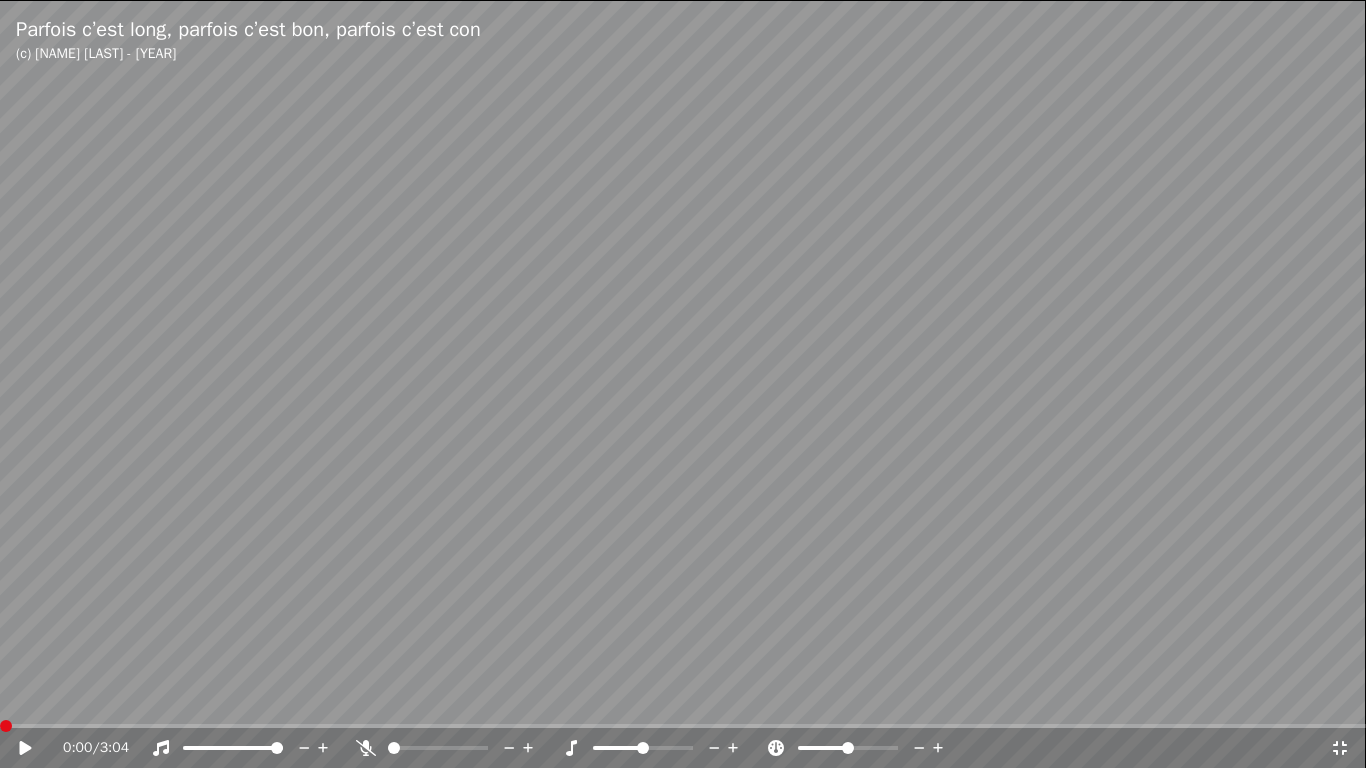 click at bounding box center (6, 726) 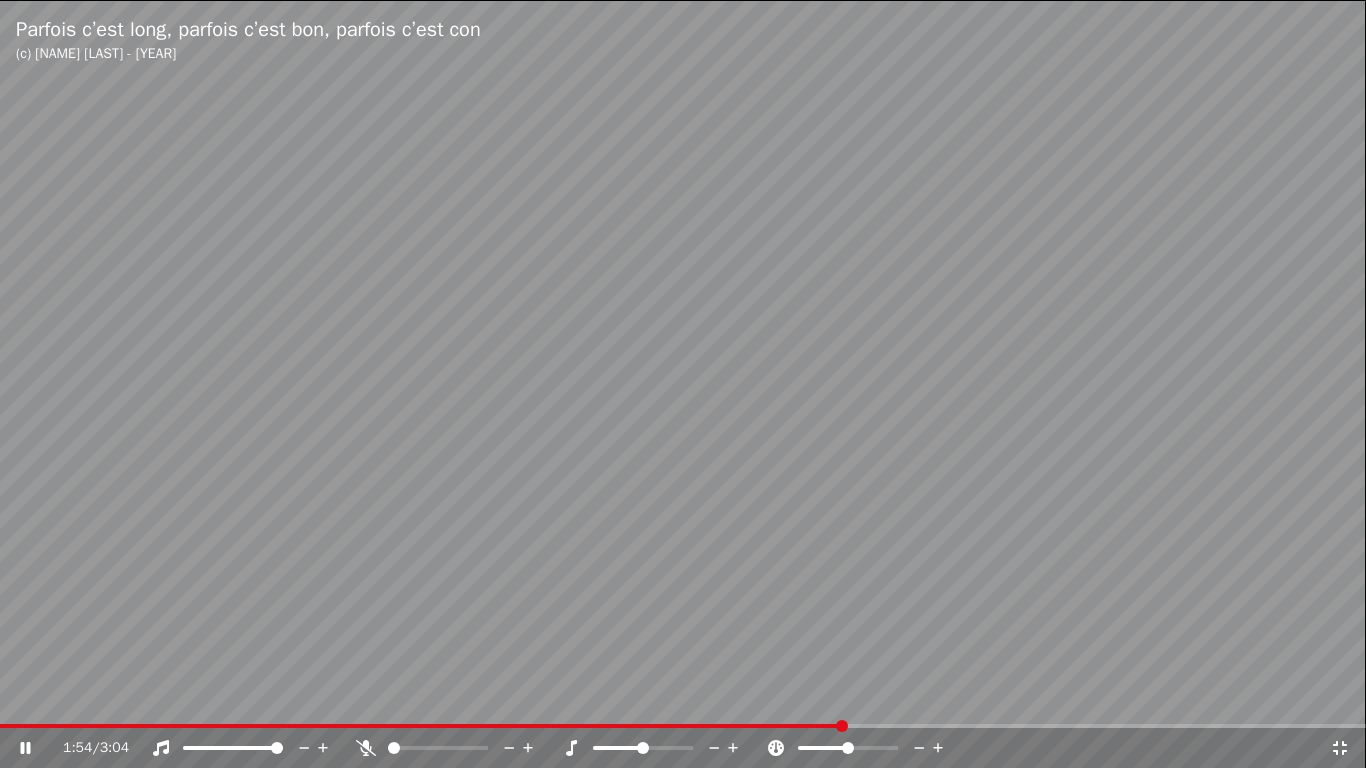 click 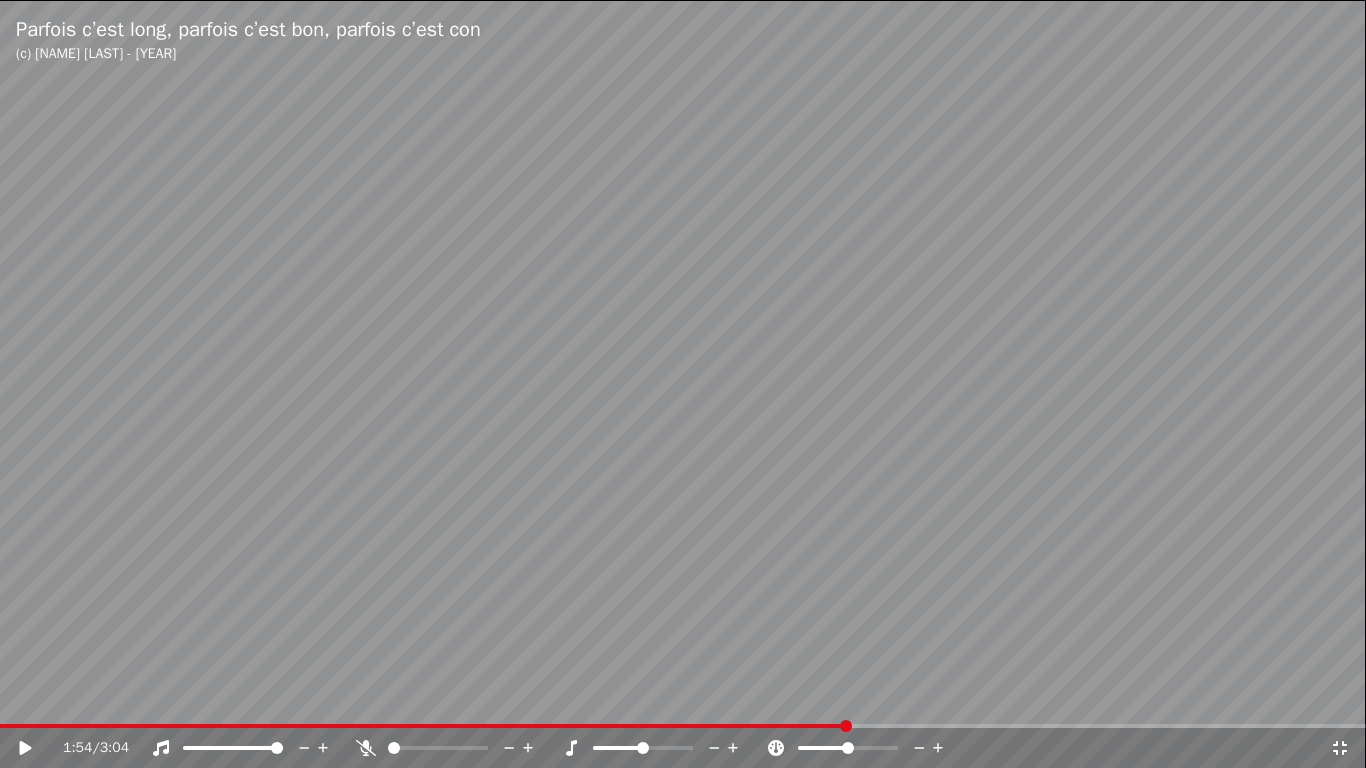 click on "1:54  /  3:04" at bounding box center (683, 748) 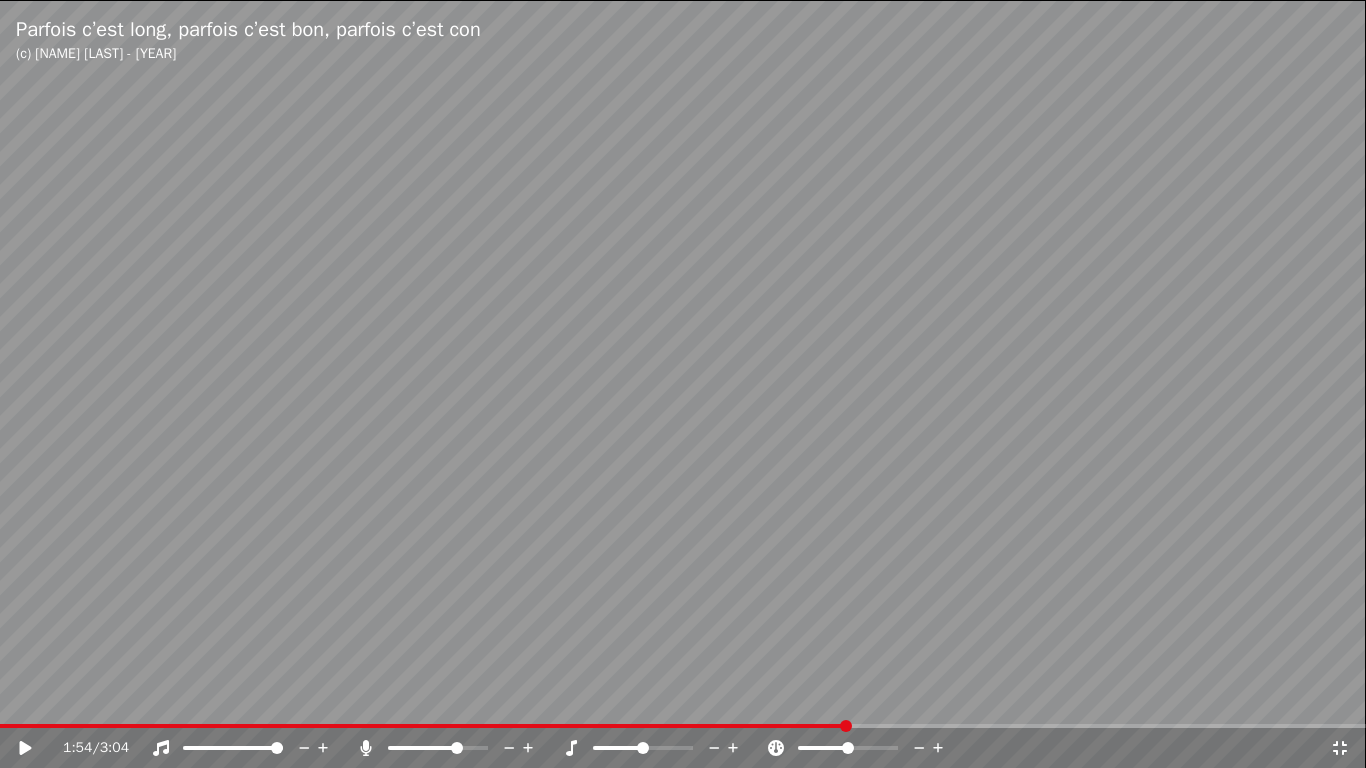 click at bounding box center [424, 748] 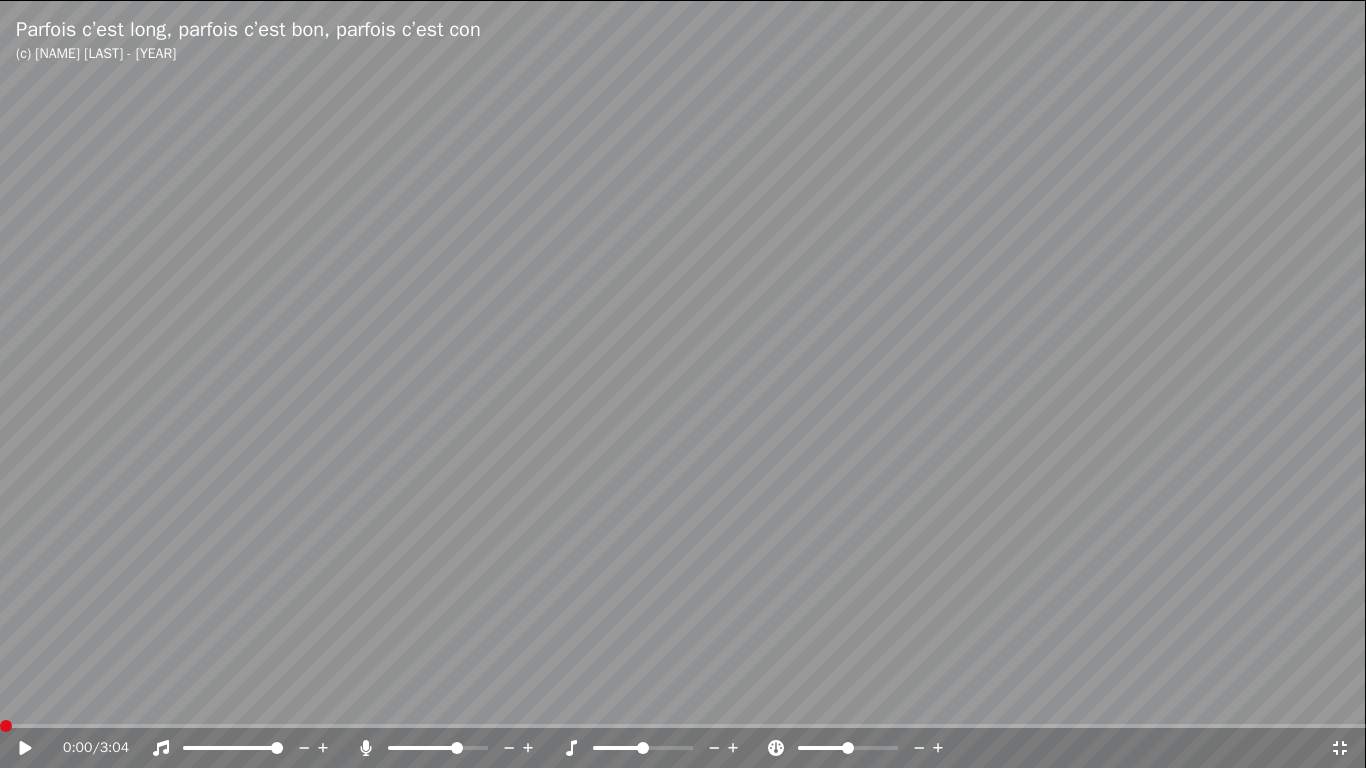 click at bounding box center (0, 726) 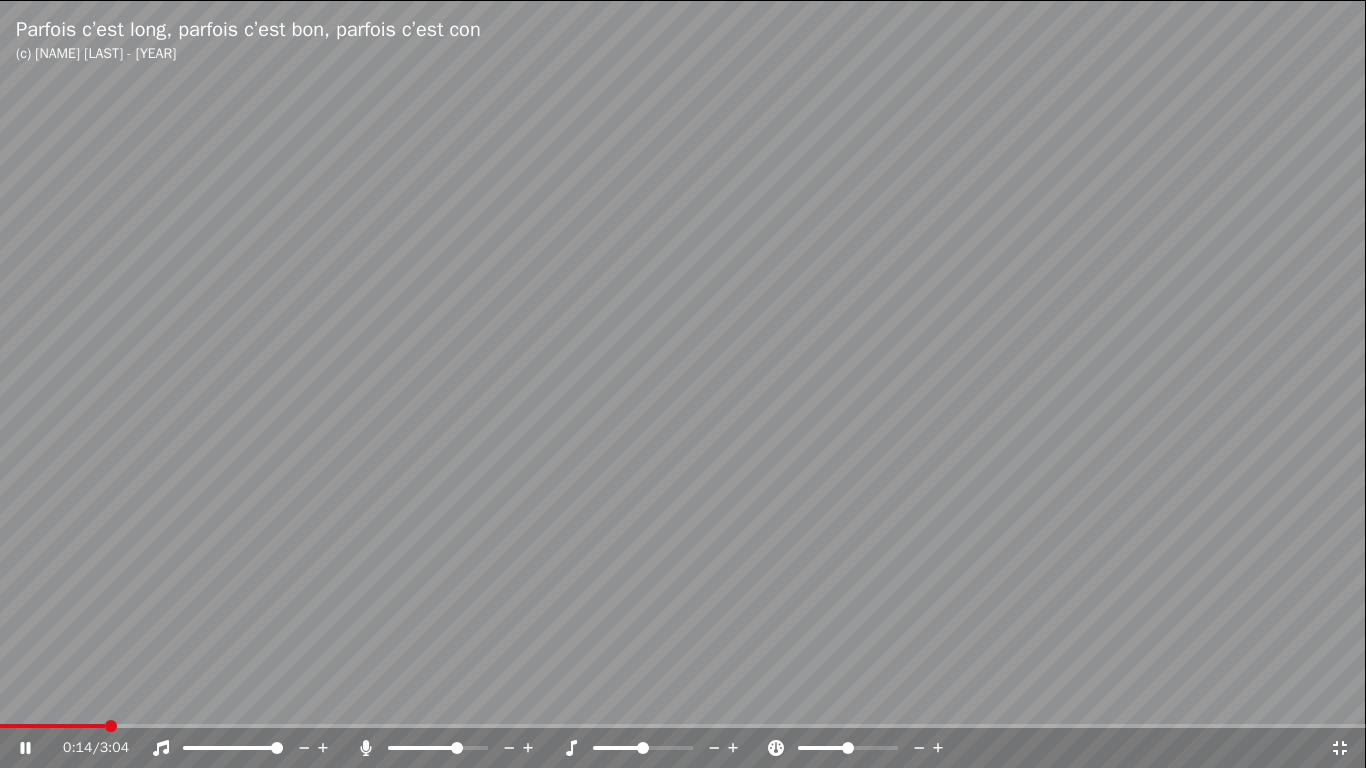 click at bounding box center [683, 384] 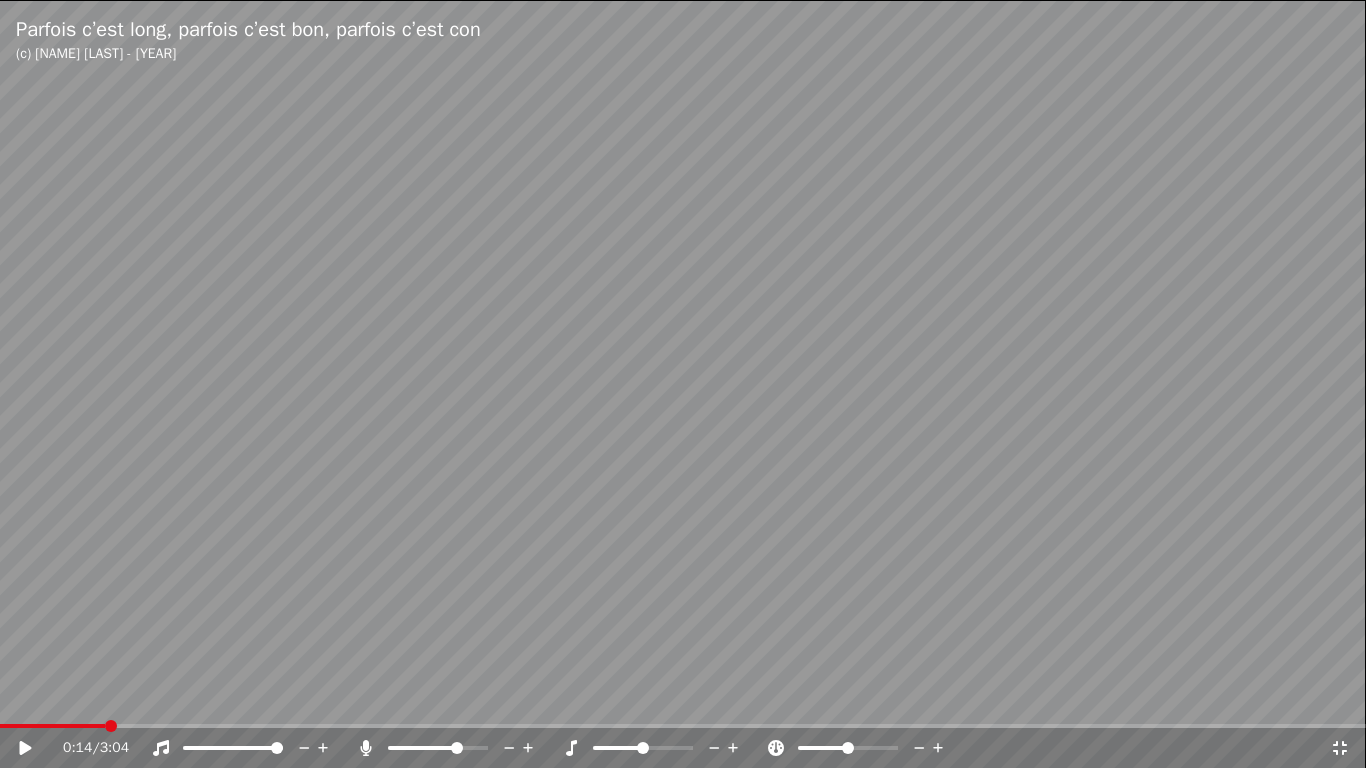 drag, startPoint x: 110, startPoint y: 718, endPoint x: 0, endPoint y: 722, distance: 110.0727 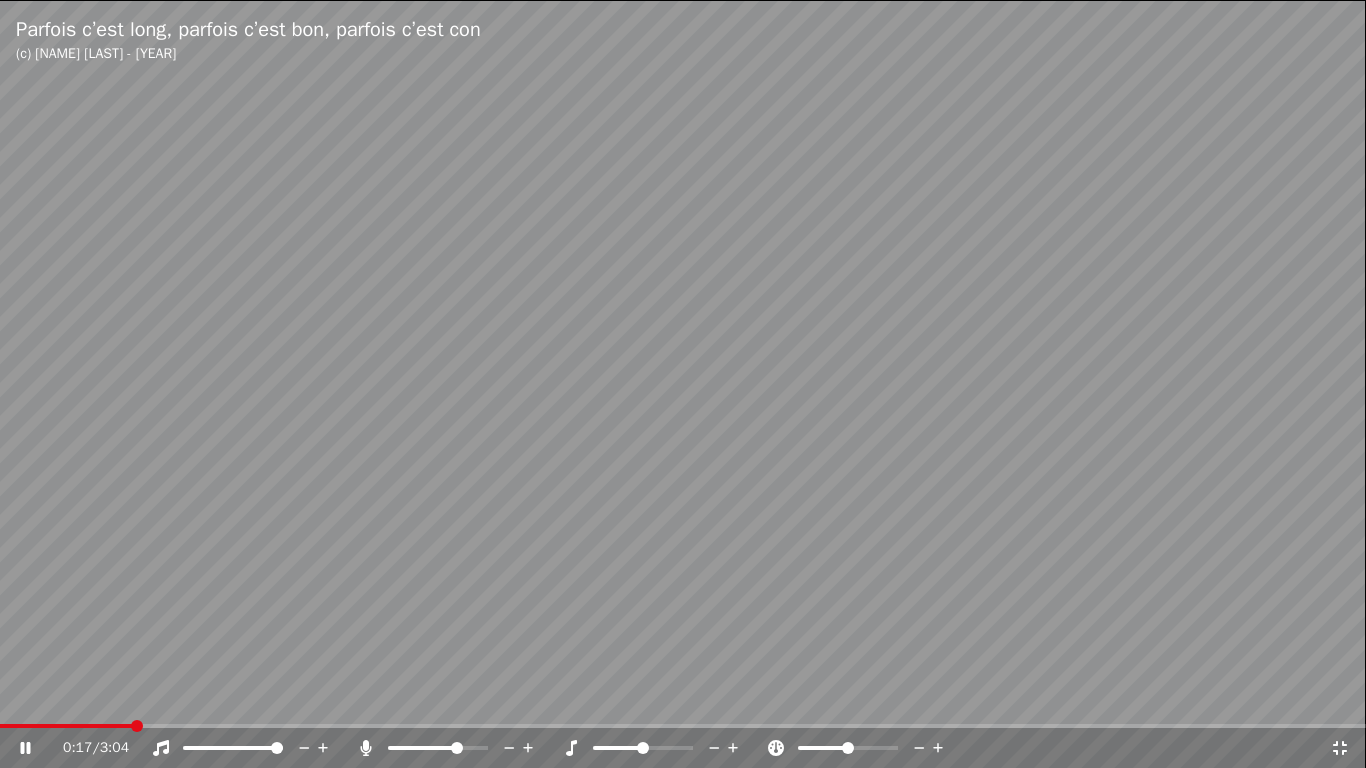 drag, startPoint x: 124, startPoint y: 731, endPoint x: 0, endPoint y: 743, distance: 124.57929 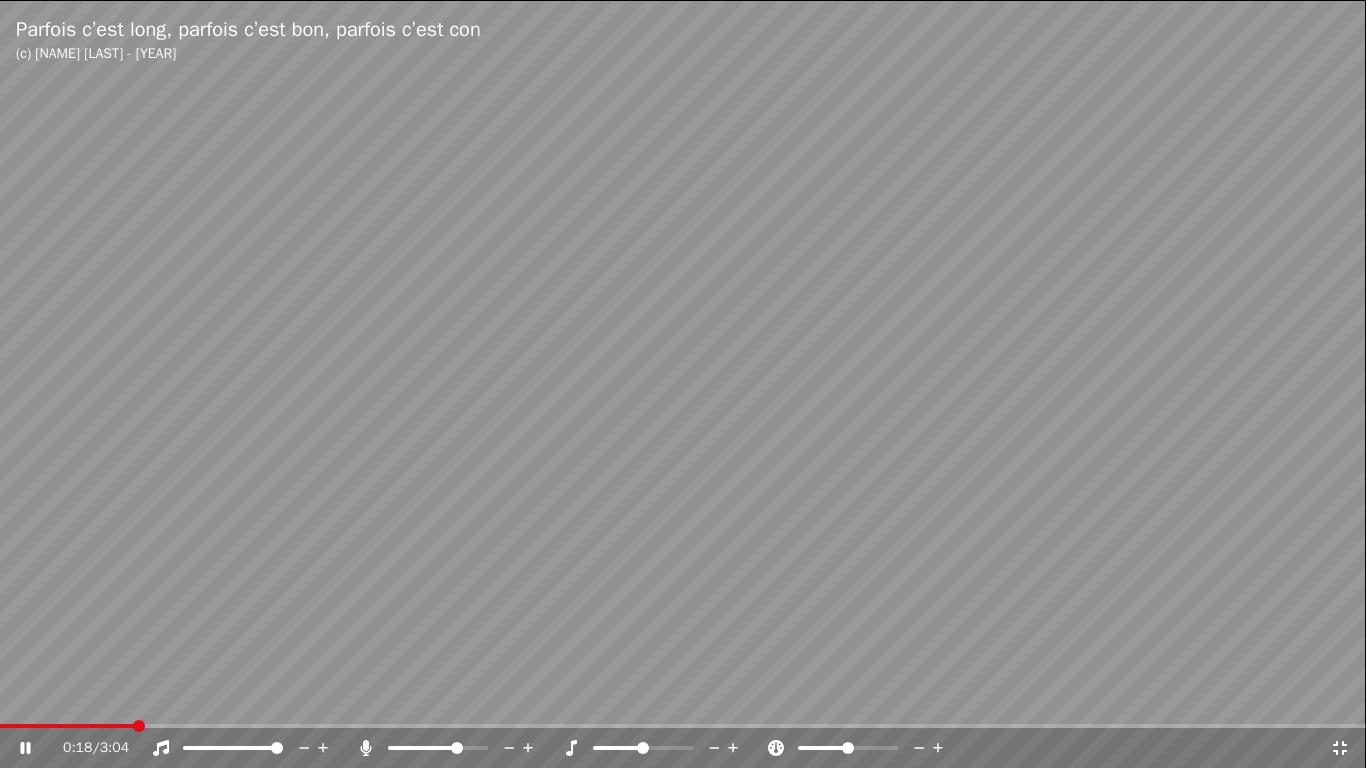 click on "0:18  /  3:04" at bounding box center (683, 748) 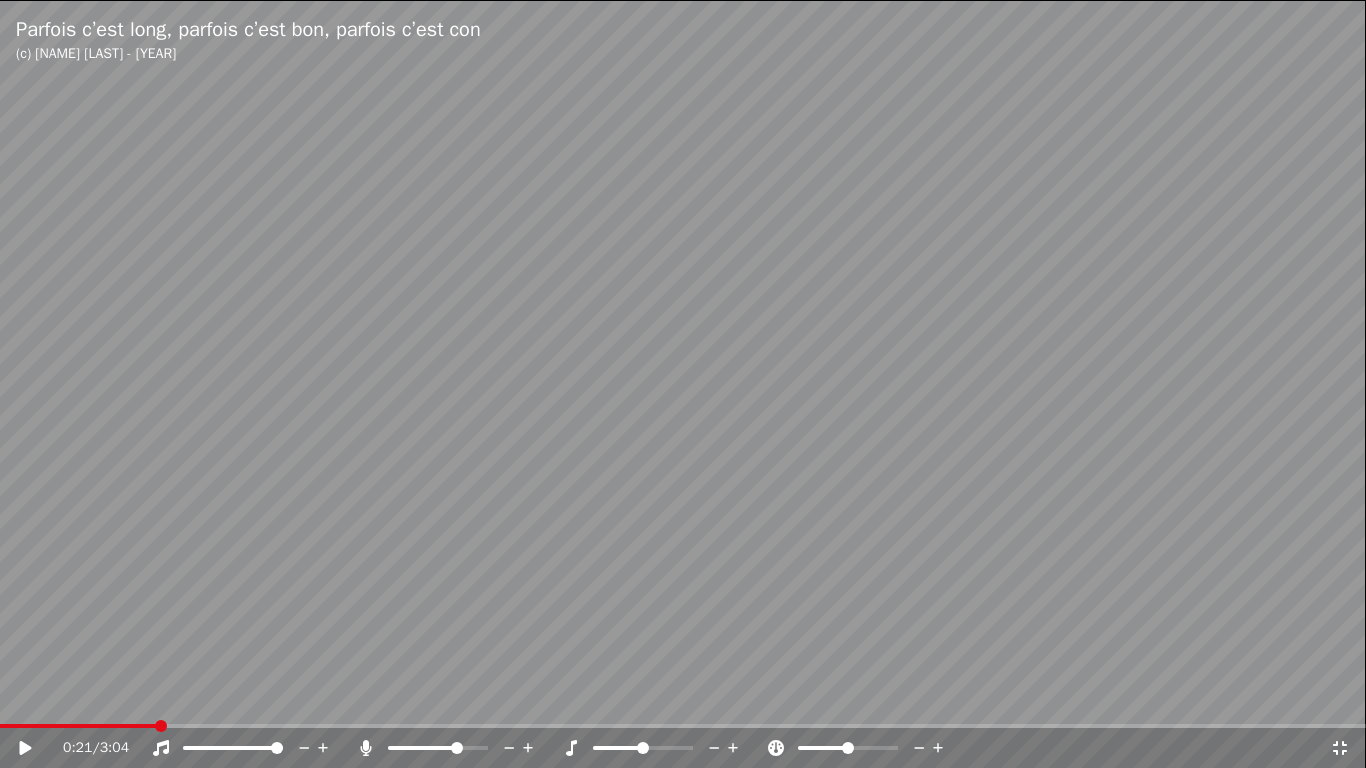 click on "0:21  /  3:04" at bounding box center (683, 748) 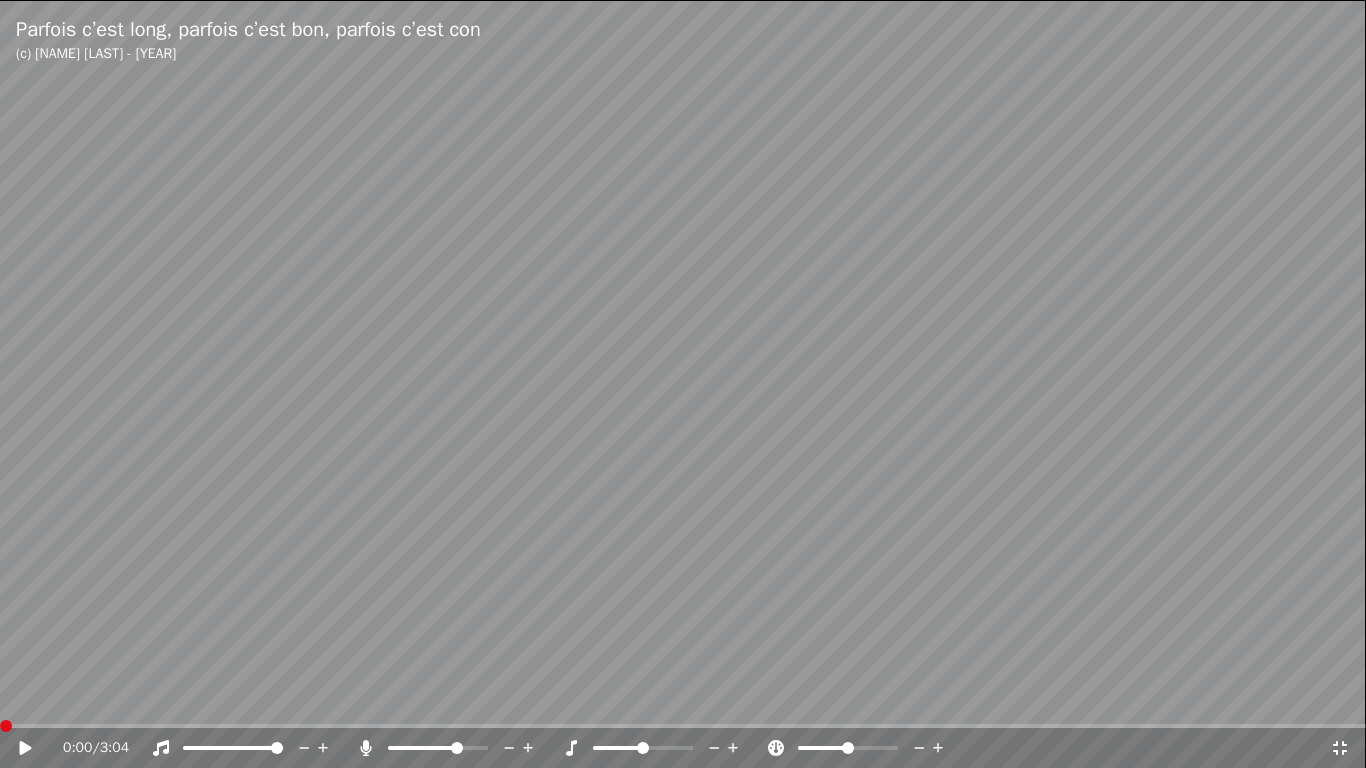 click at bounding box center [6, 726] 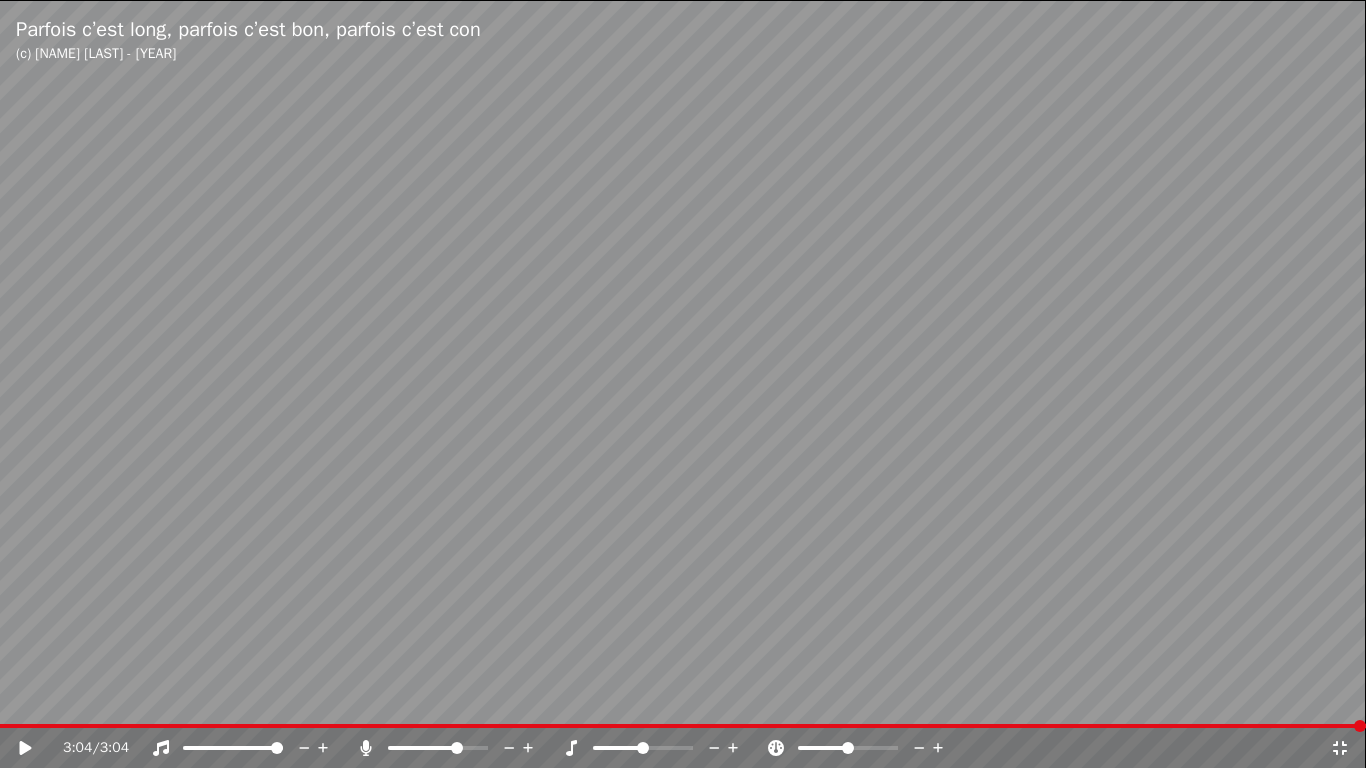 click 